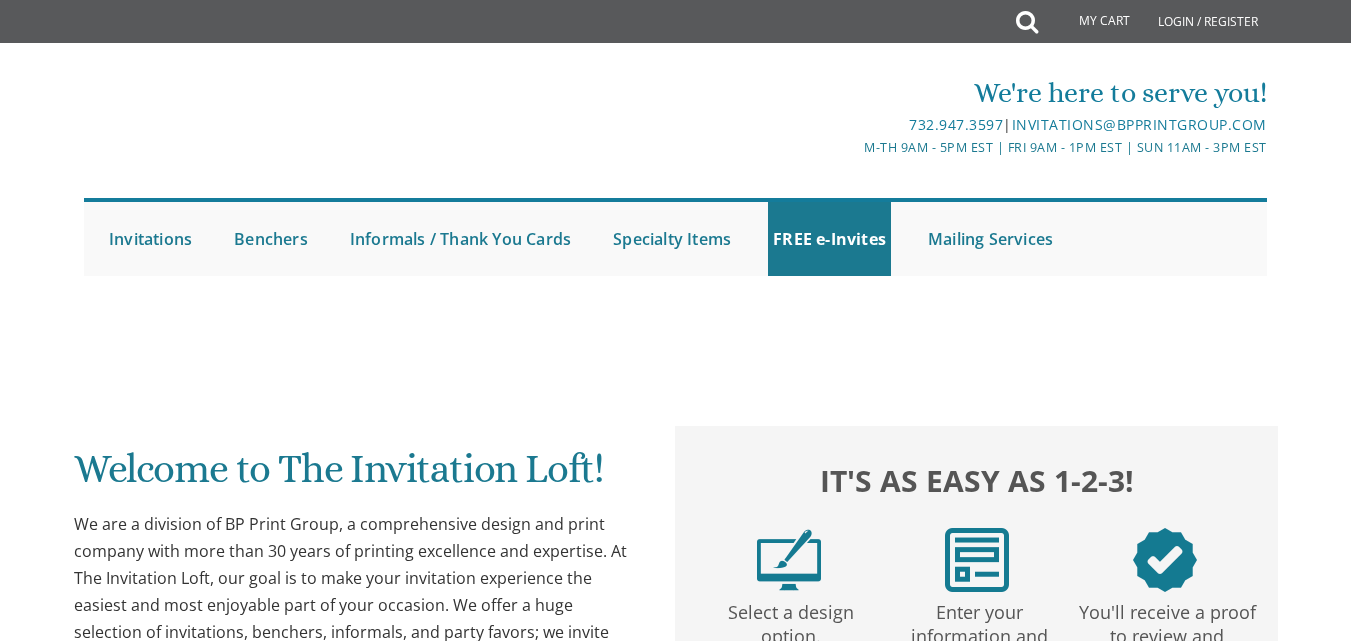 scroll, scrollTop: 0, scrollLeft: 0, axis: both 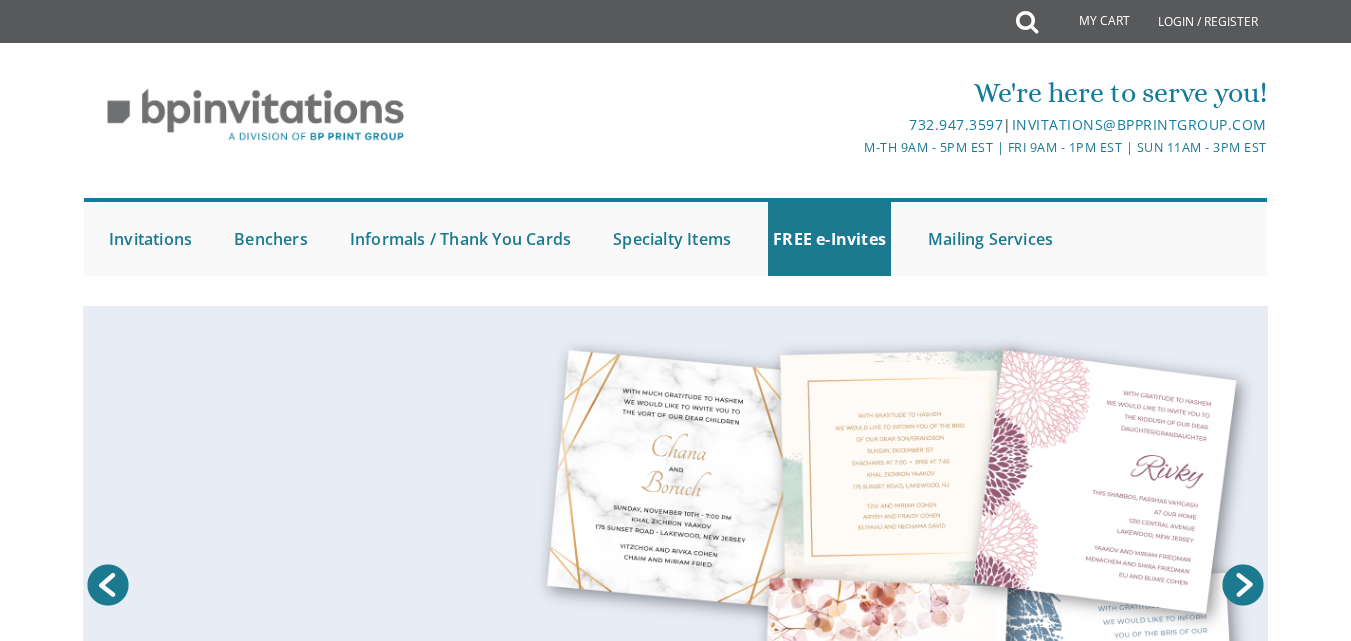 click at bounding box center [273, 1551] 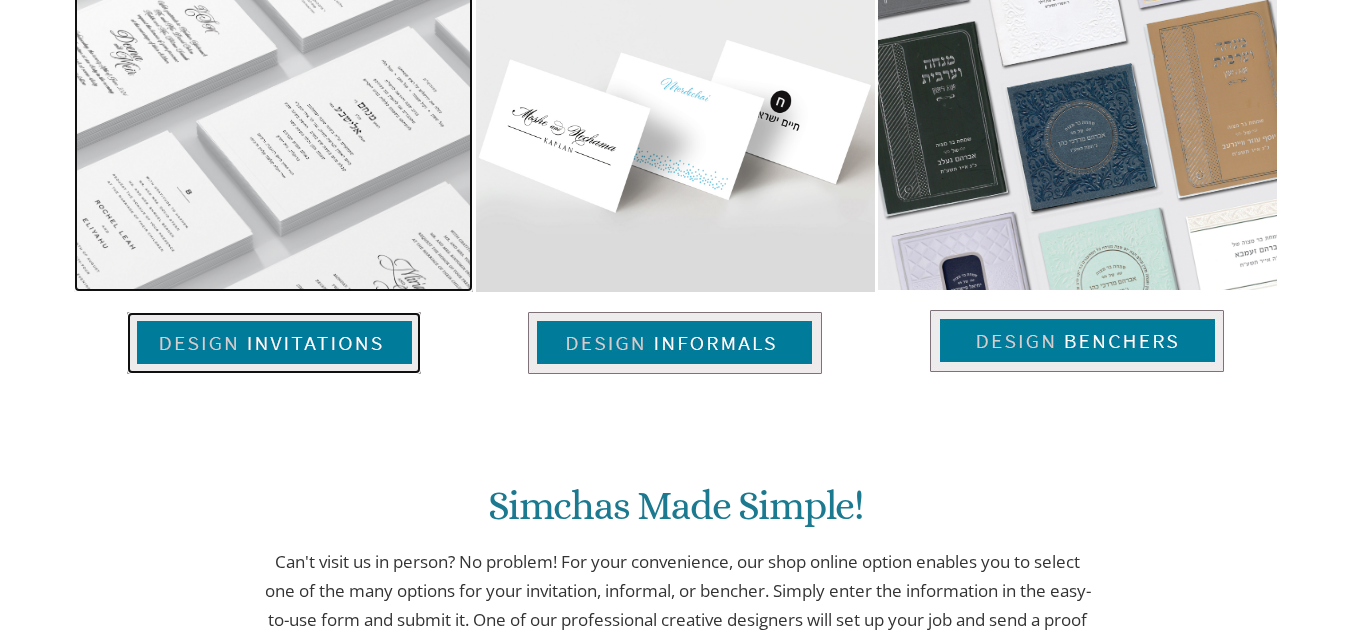 scroll, scrollTop: 0, scrollLeft: 0, axis: both 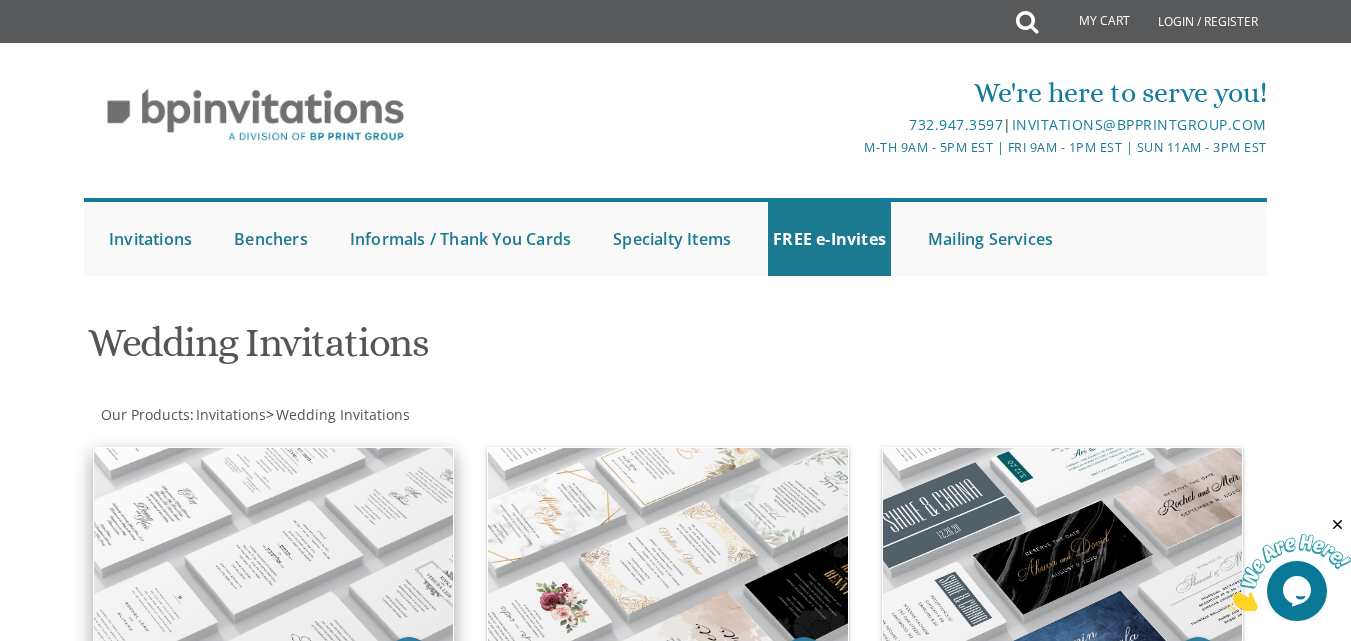 click at bounding box center (273, 553) 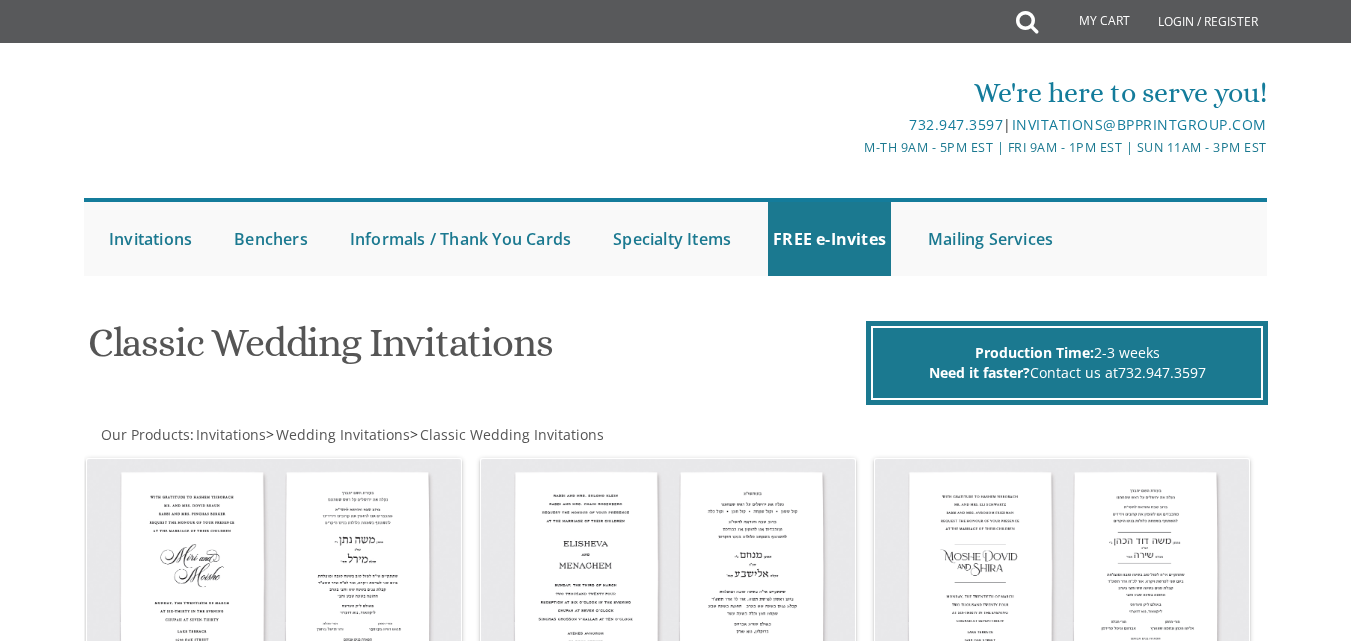 scroll, scrollTop: 0, scrollLeft: 0, axis: both 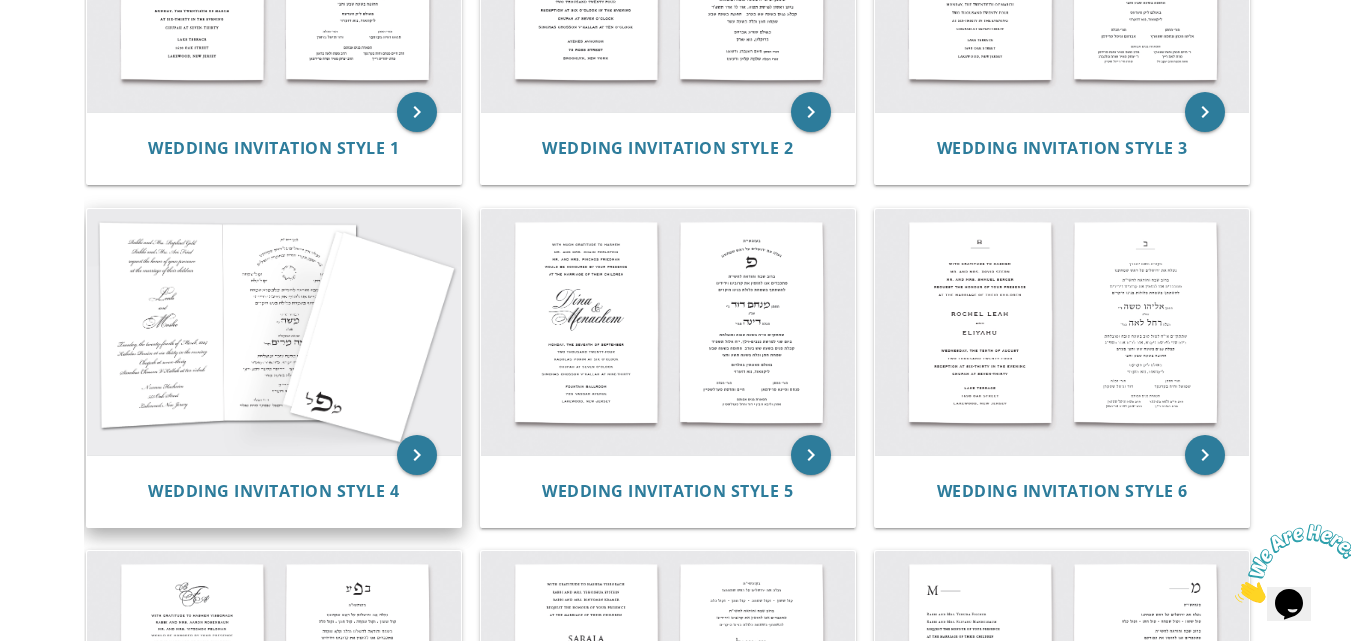 click at bounding box center (274, 332) 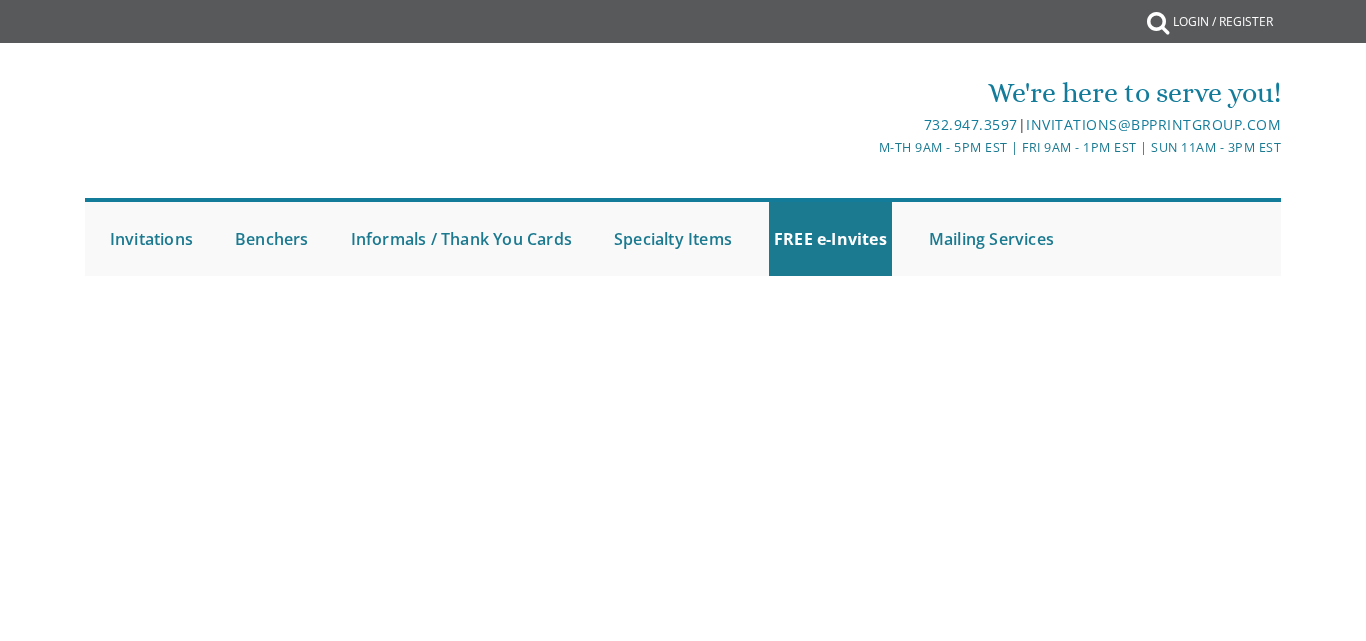 scroll, scrollTop: 0, scrollLeft: 0, axis: both 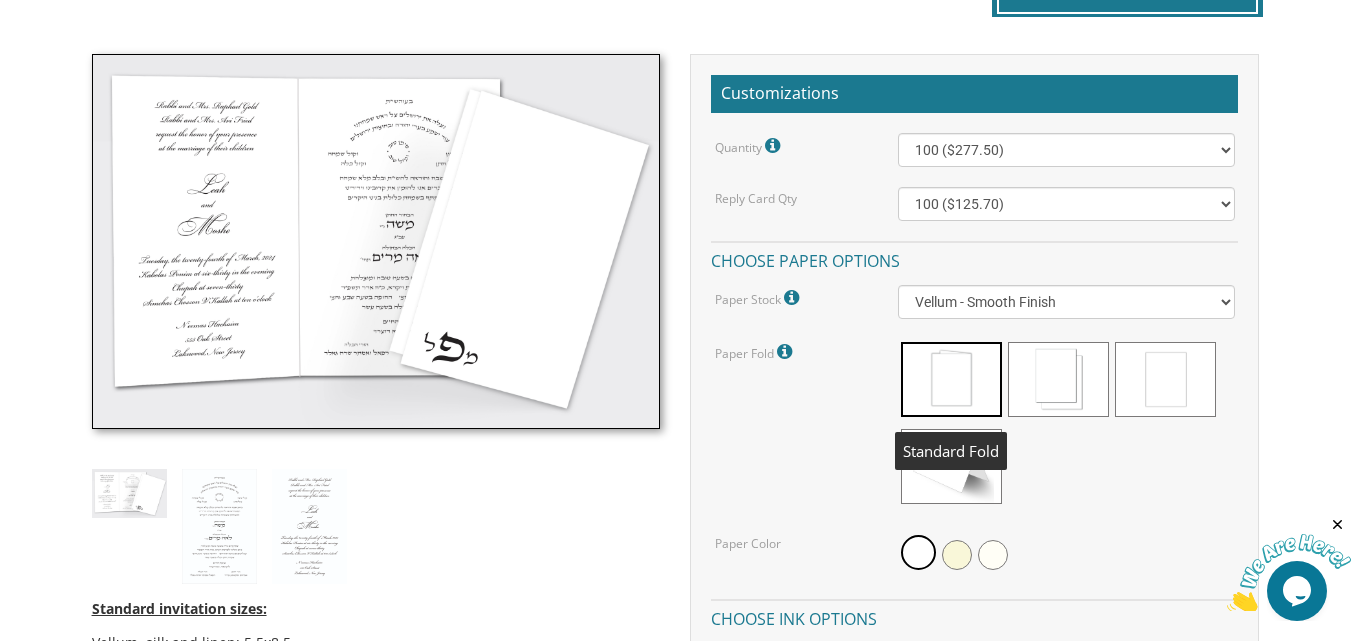 click at bounding box center [951, 379] 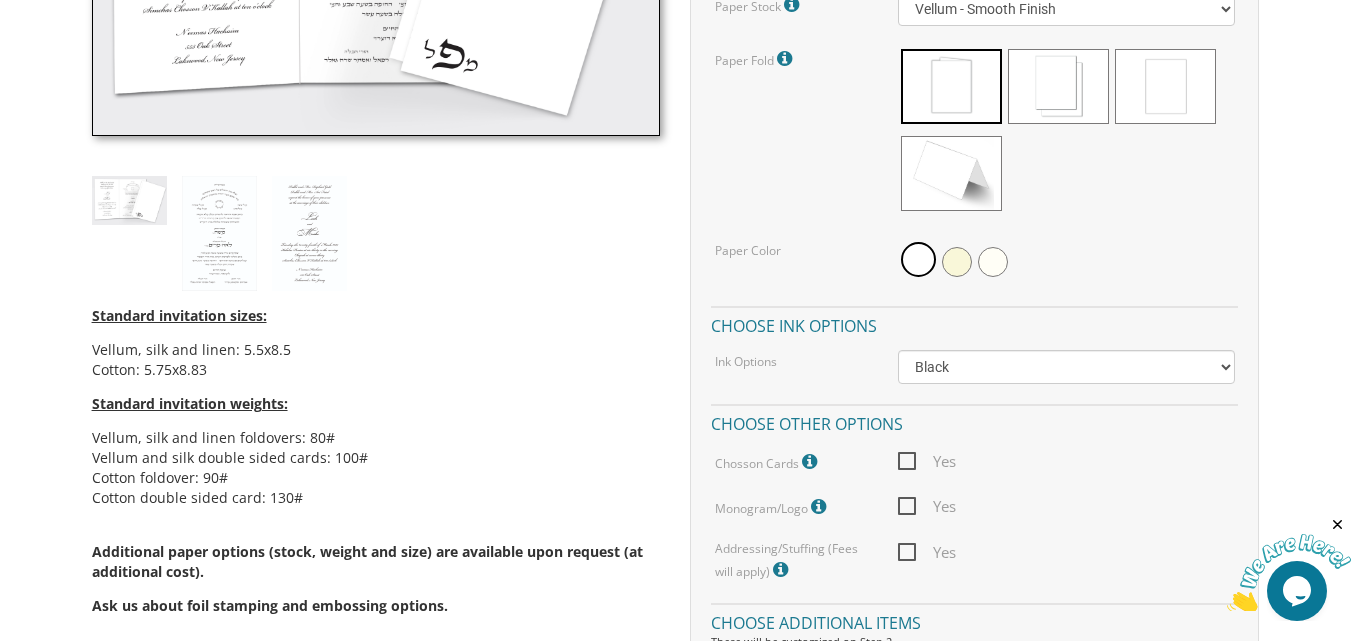 scroll, scrollTop: 849, scrollLeft: 0, axis: vertical 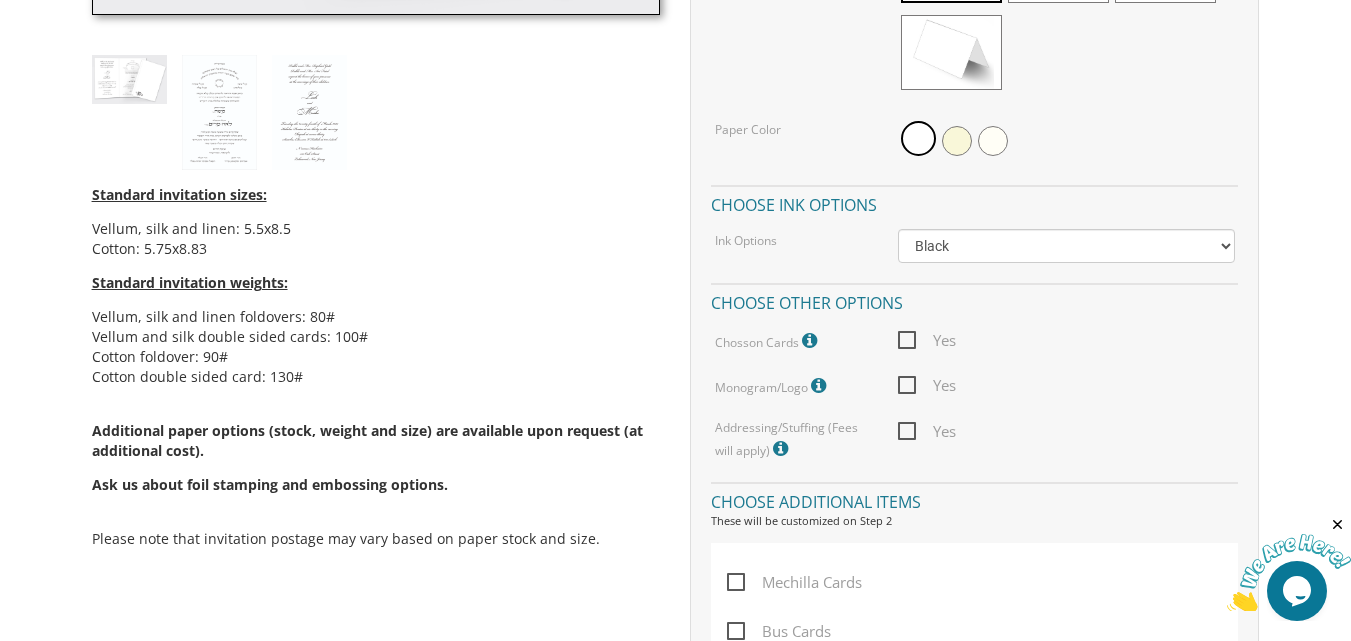 click on "Yes" at bounding box center (1066, 340) 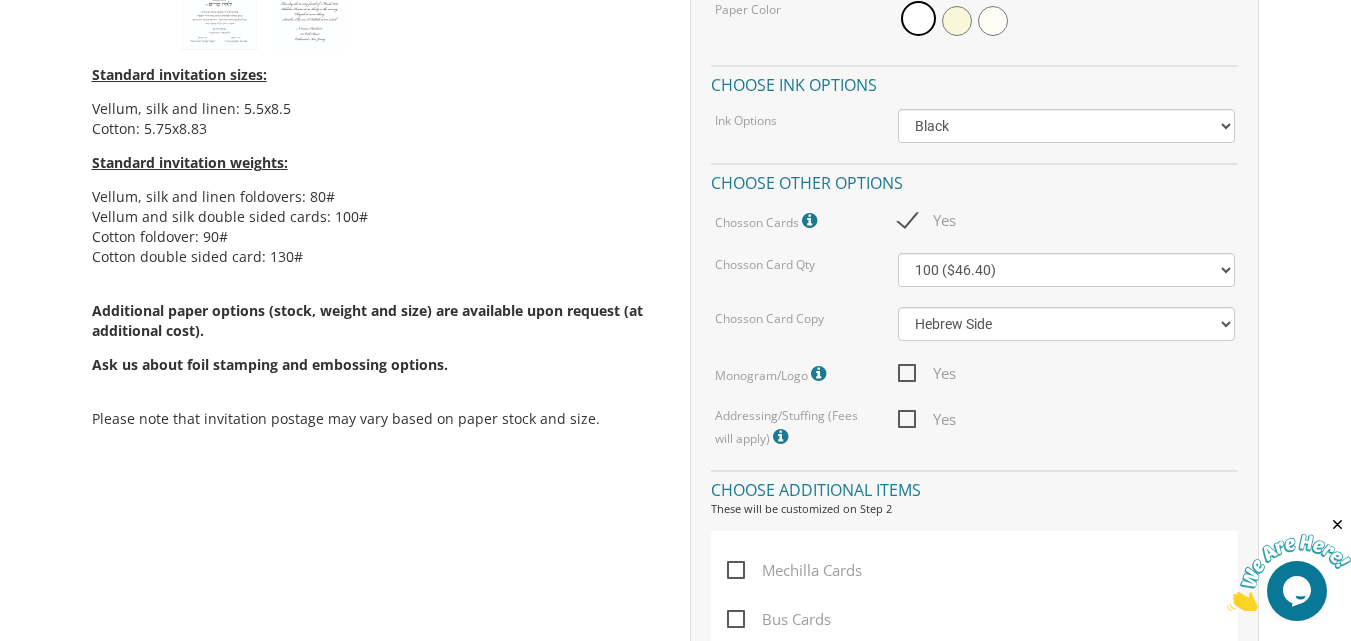 scroll, scrollTop: 1156, scrollLeft: 0, axis: vertical 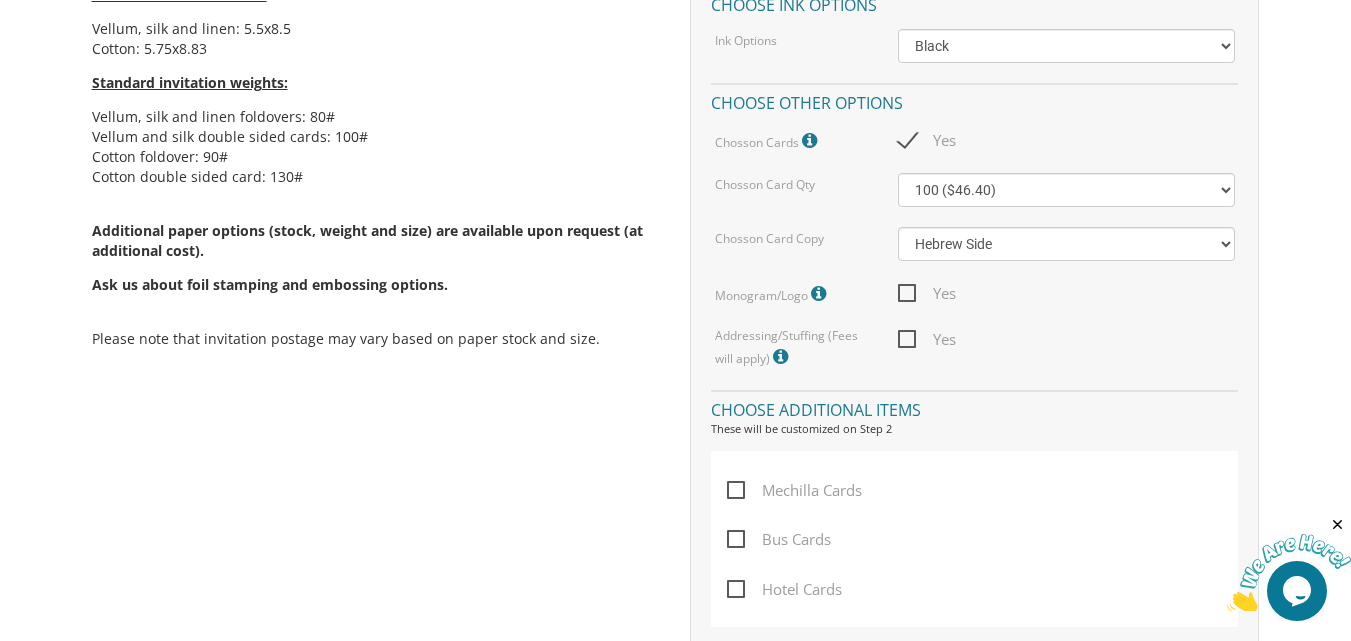 click on "Mechilla Cards" at bounding box center [794, 490] 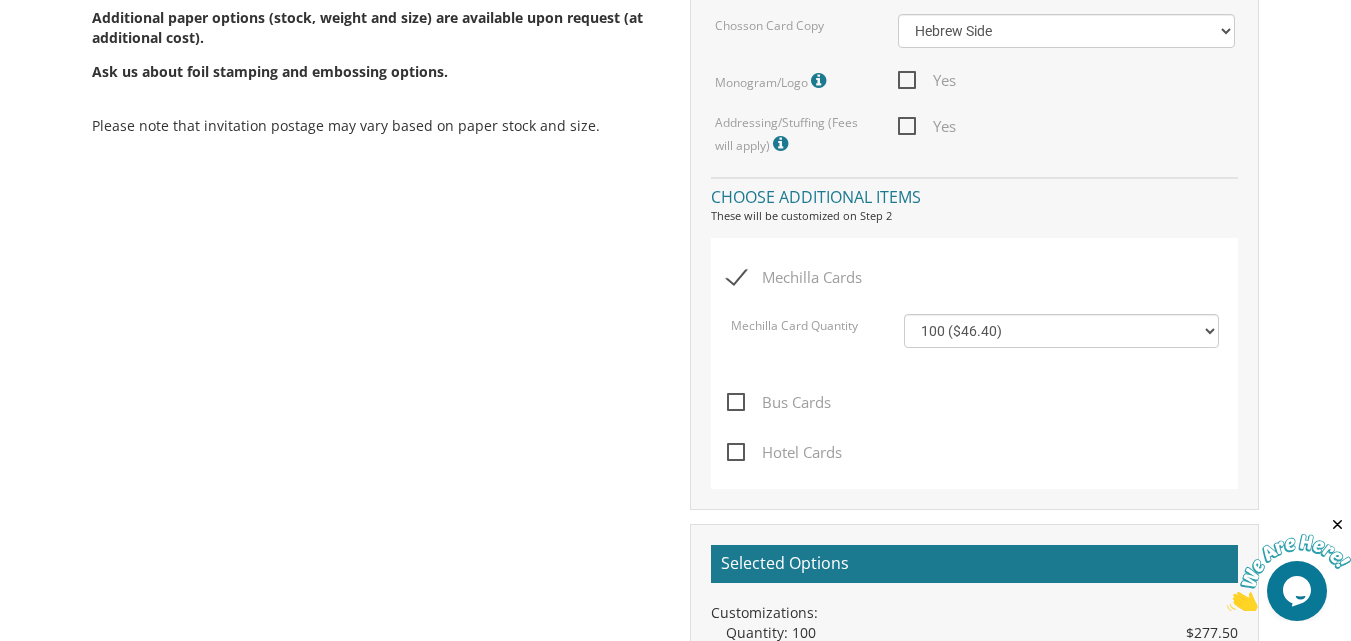 scroll, scrollTop: 1409, scrollLeft: 0, axis: vertical 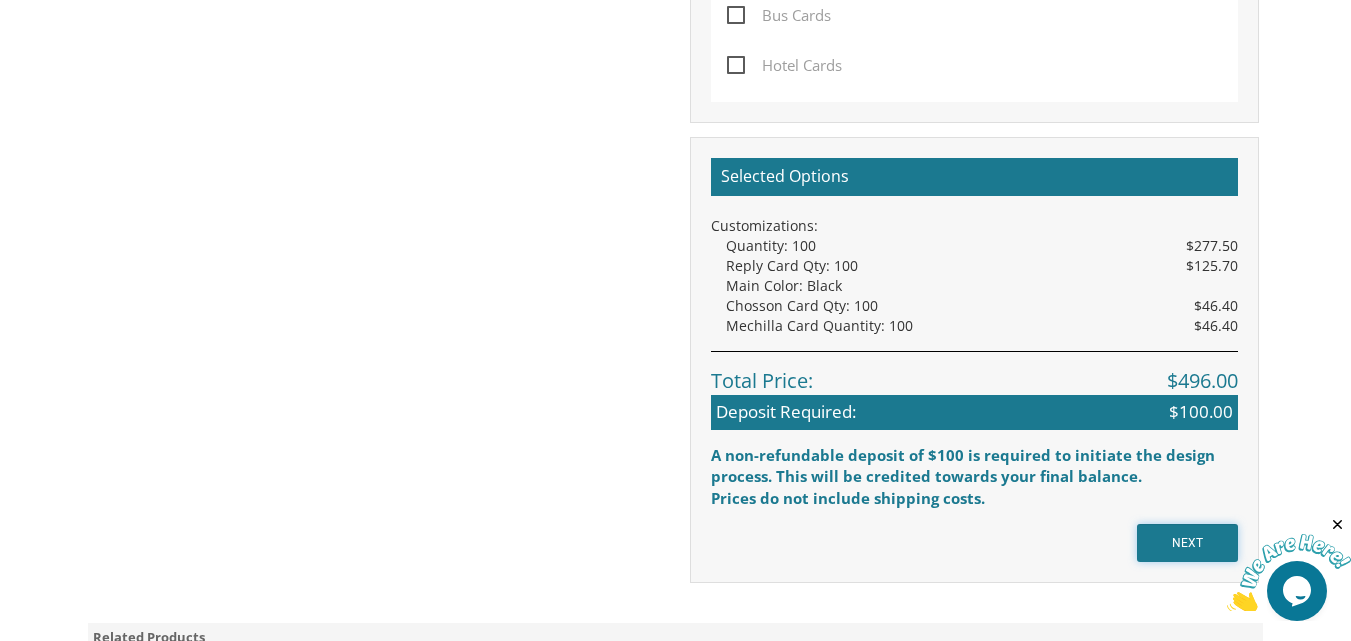 click on "NEXT" at bounding box center [1187, 543] 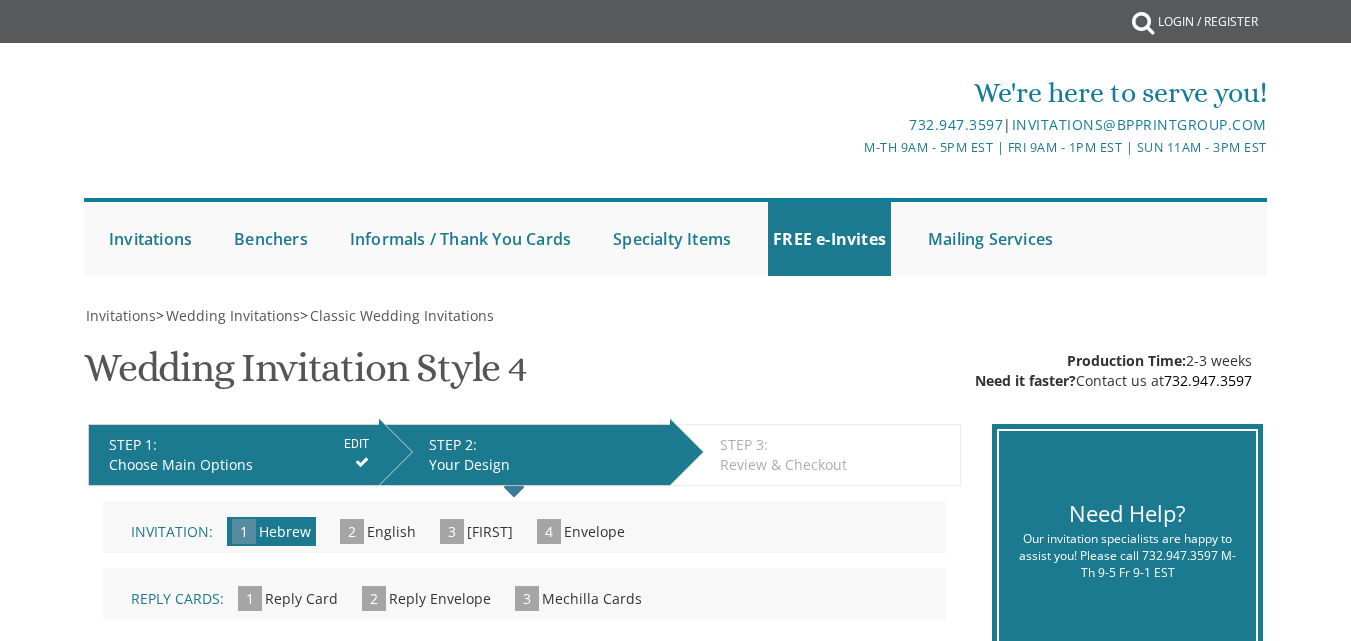 scroll, scrollTop: 0, scrollLeft: 0, axis: both 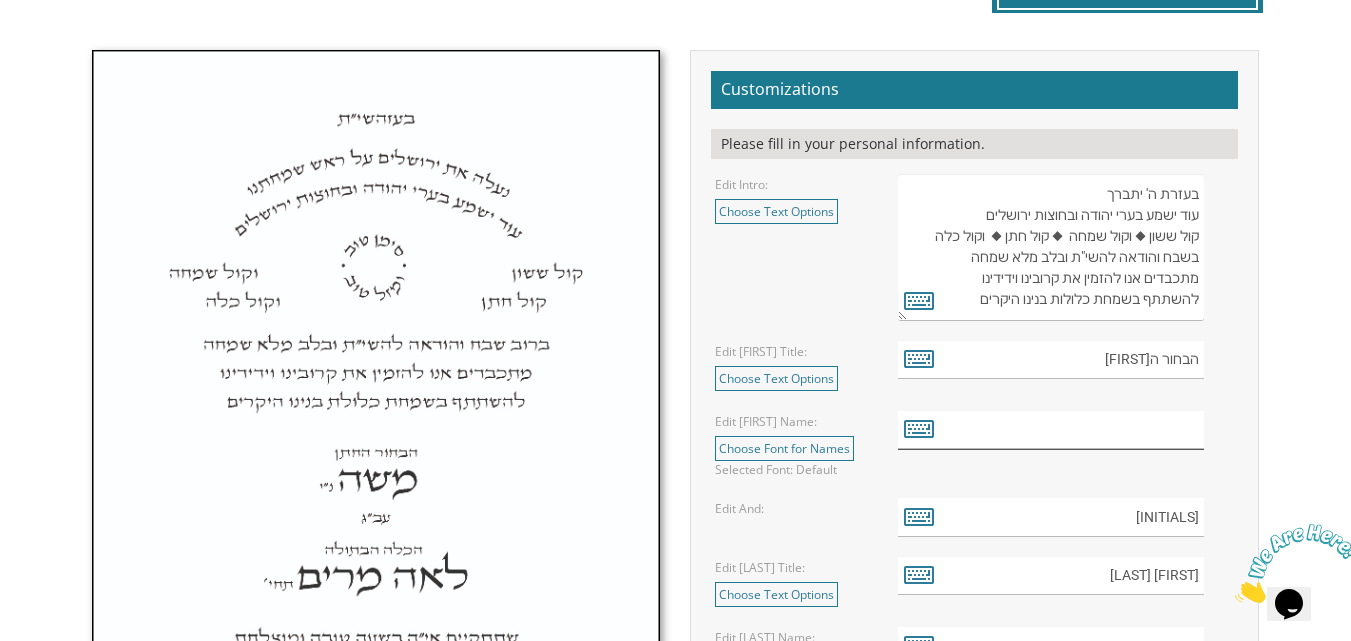 click at bounding box center (1051, 430) 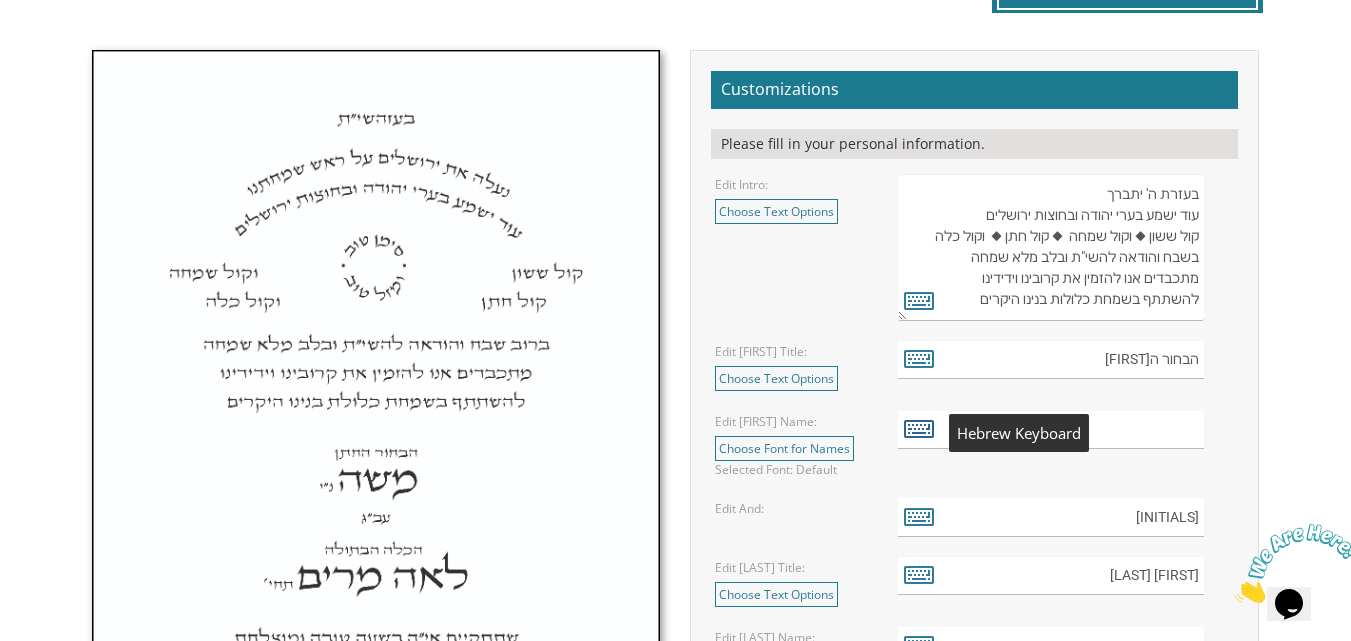 click at bounding box center [919, 428] 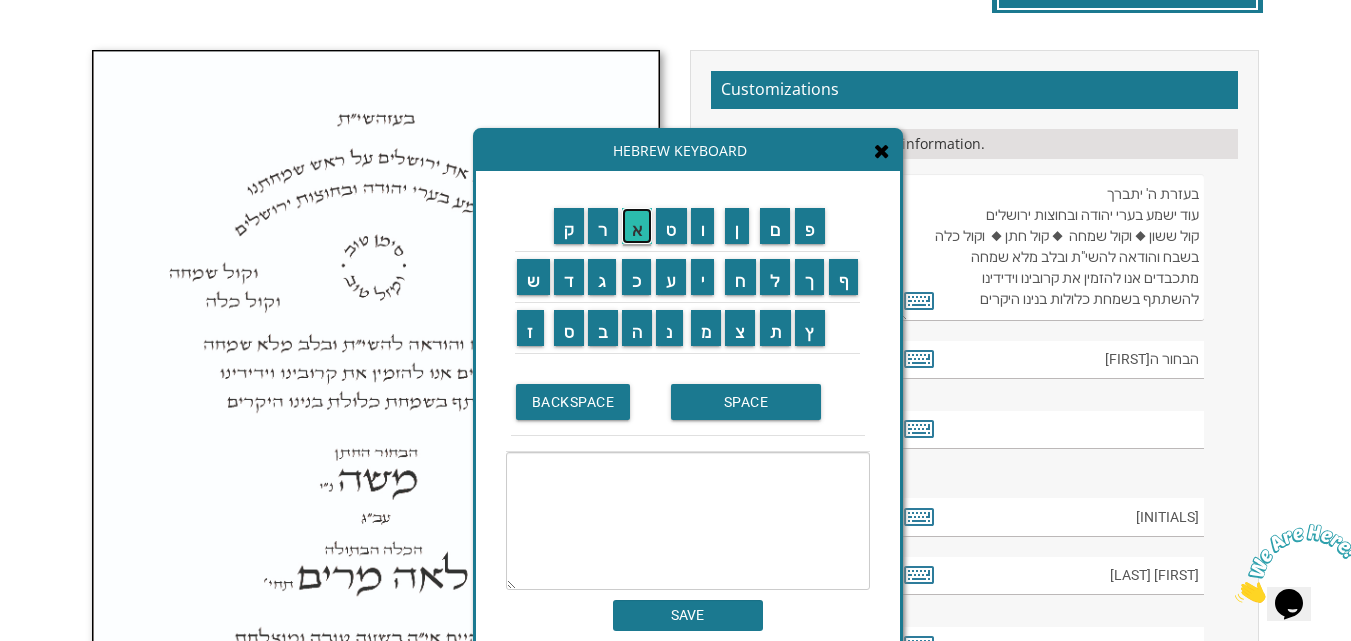 click on "א" at bounding box center (637, 226) 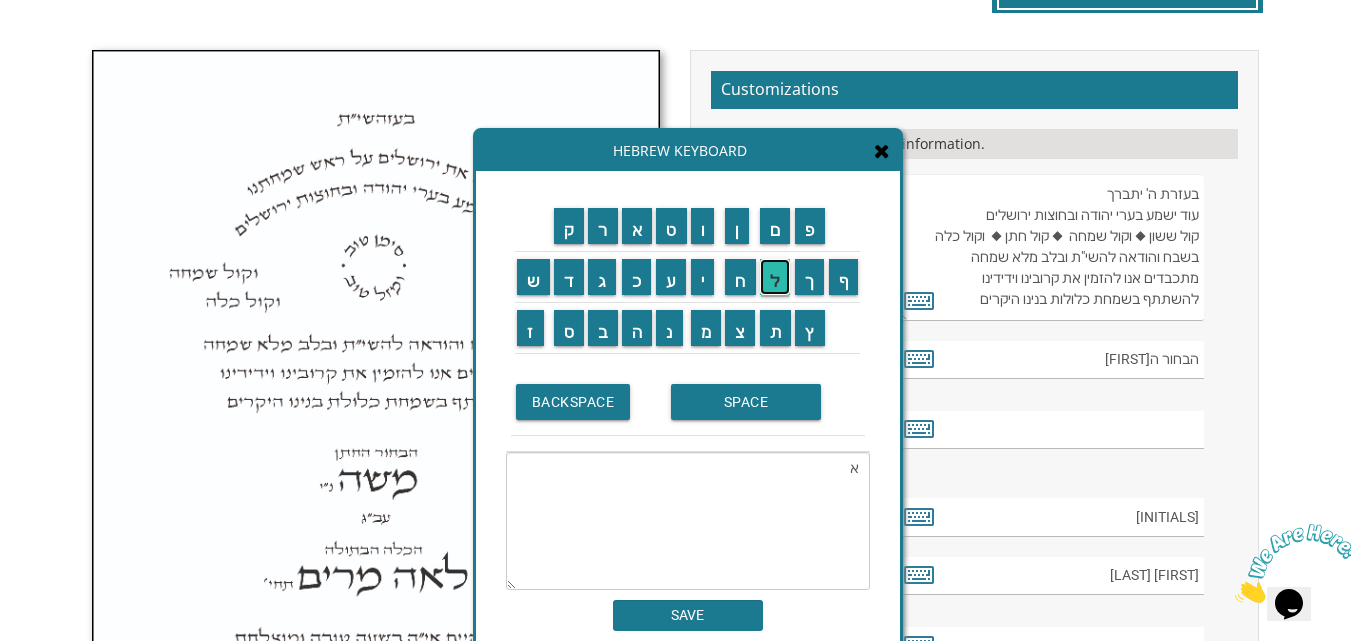 click on "ל" at bounding box center (775, 277) 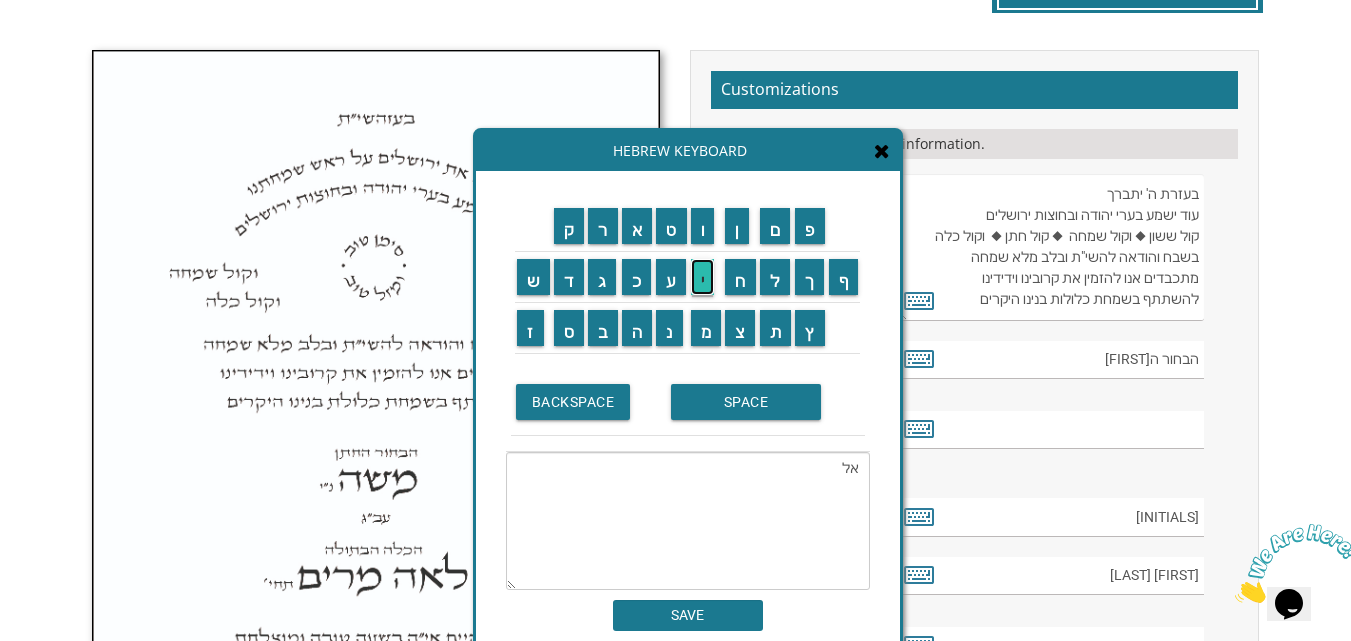 click on "י" at bounding box center [703, 277] 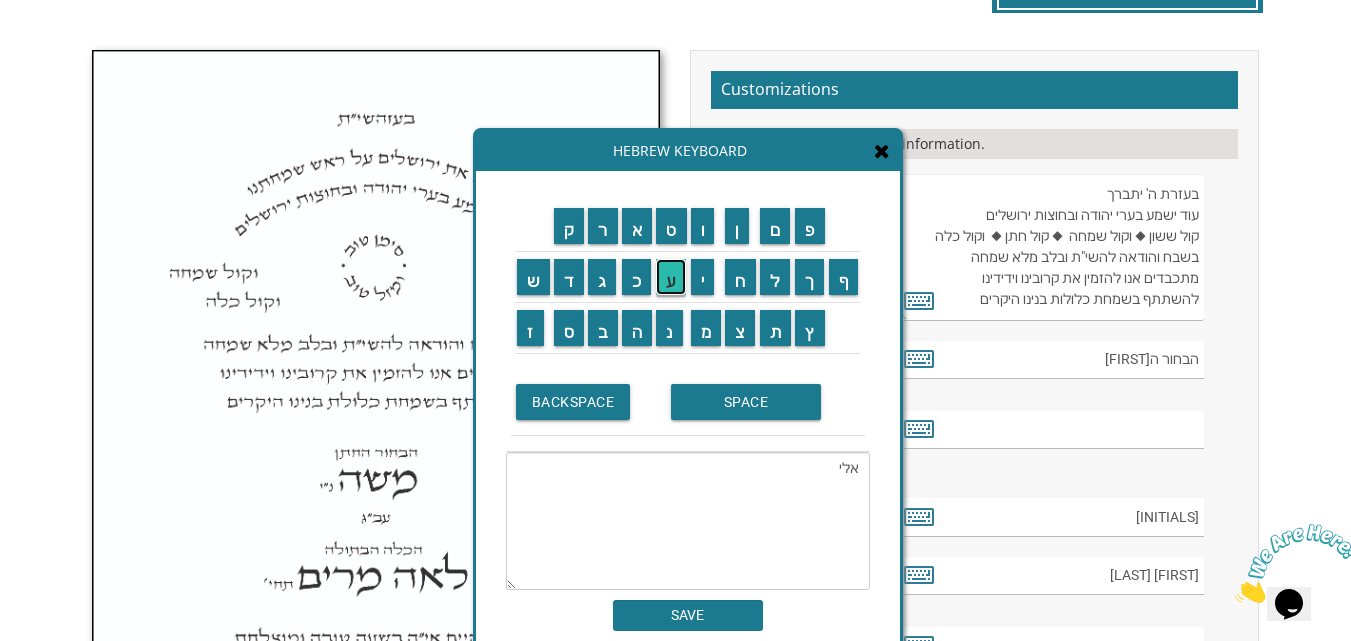 click on "ע" at bounding box center (671, 277) 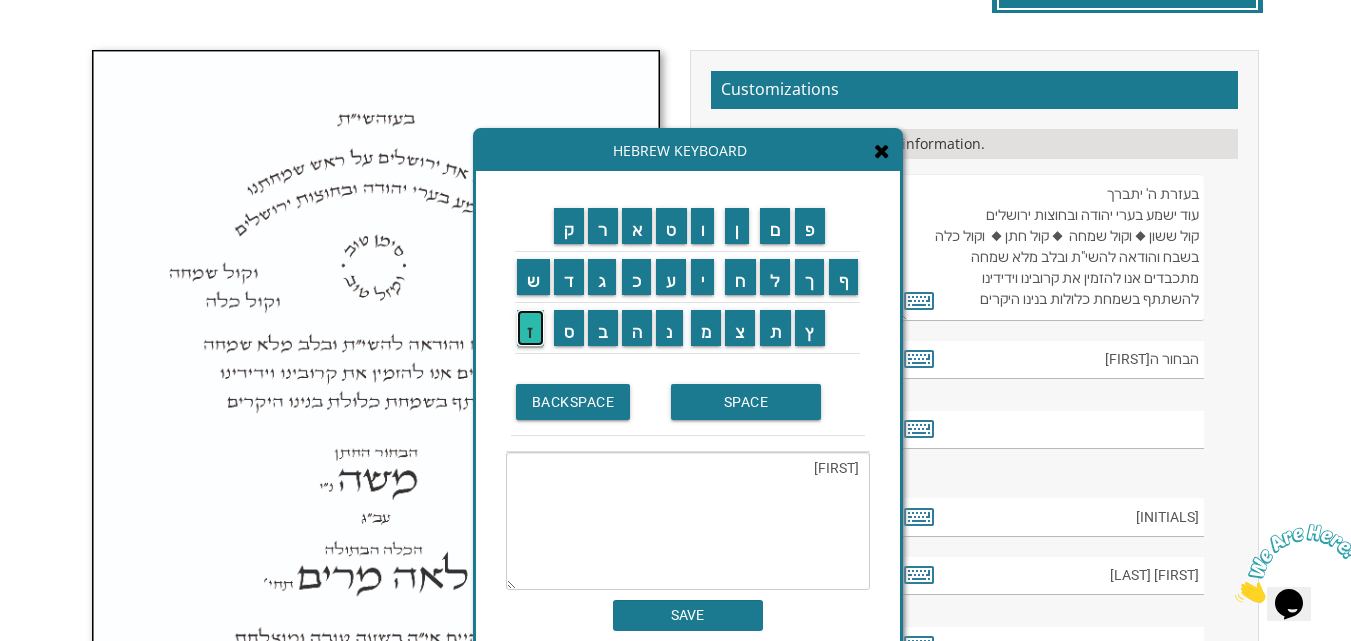 click on "ז" at bounding box center [530, 328] 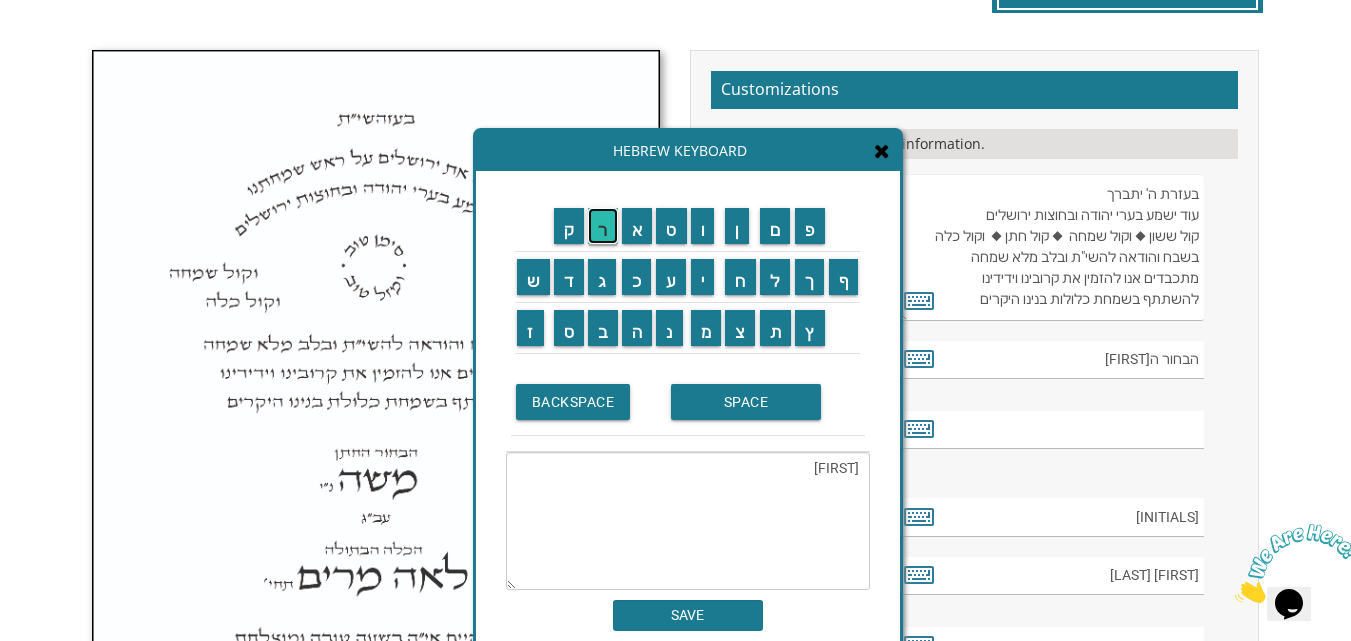 click on "ר" at bounding box center [603, 226] 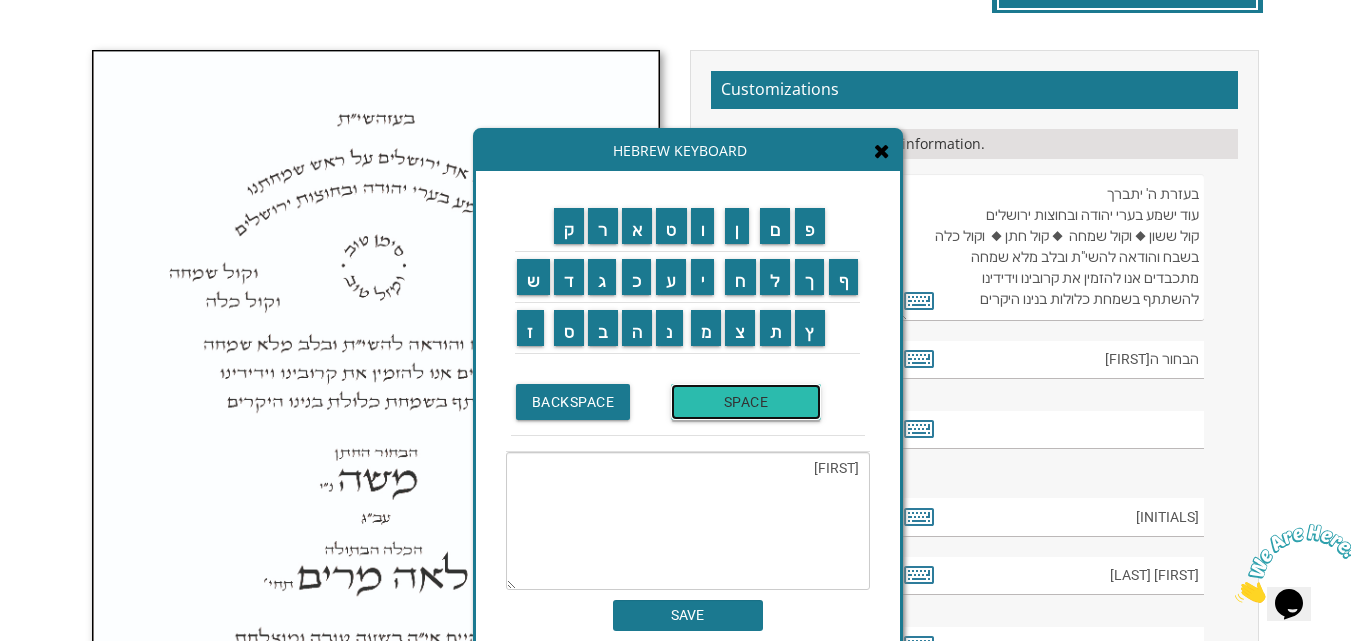 click on "SPACE" at bounding box center (746, 402) 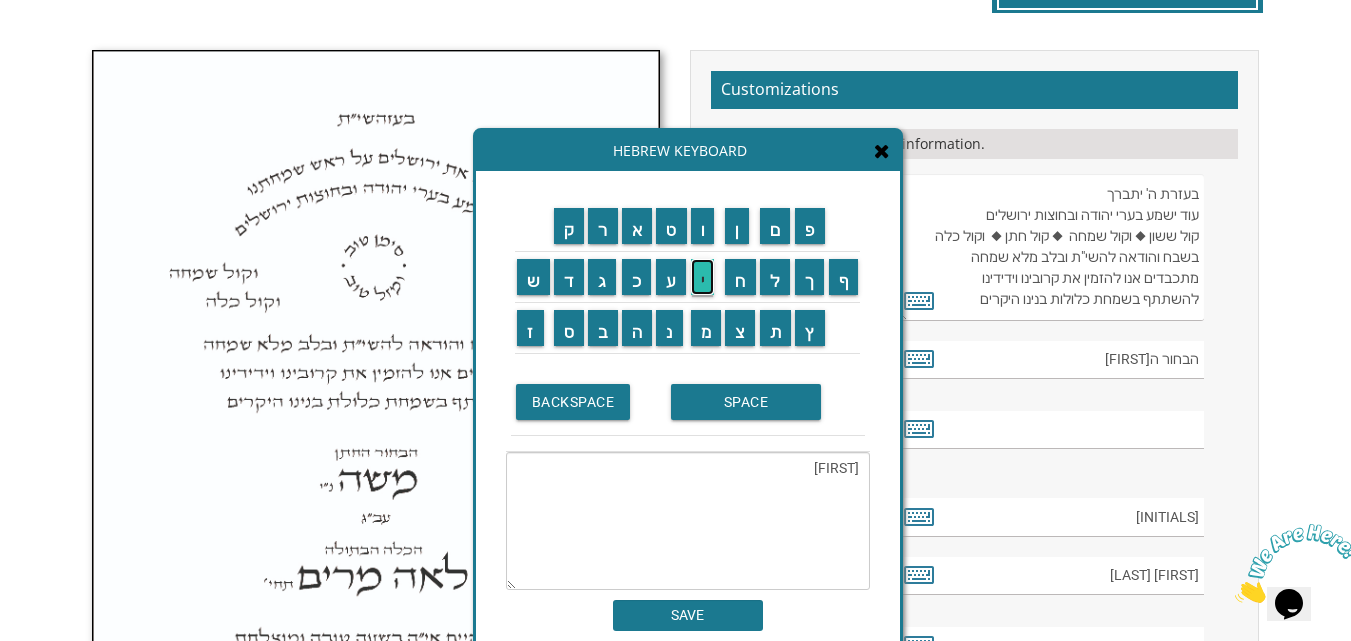 click on "י" at bounding box center (703, 277) 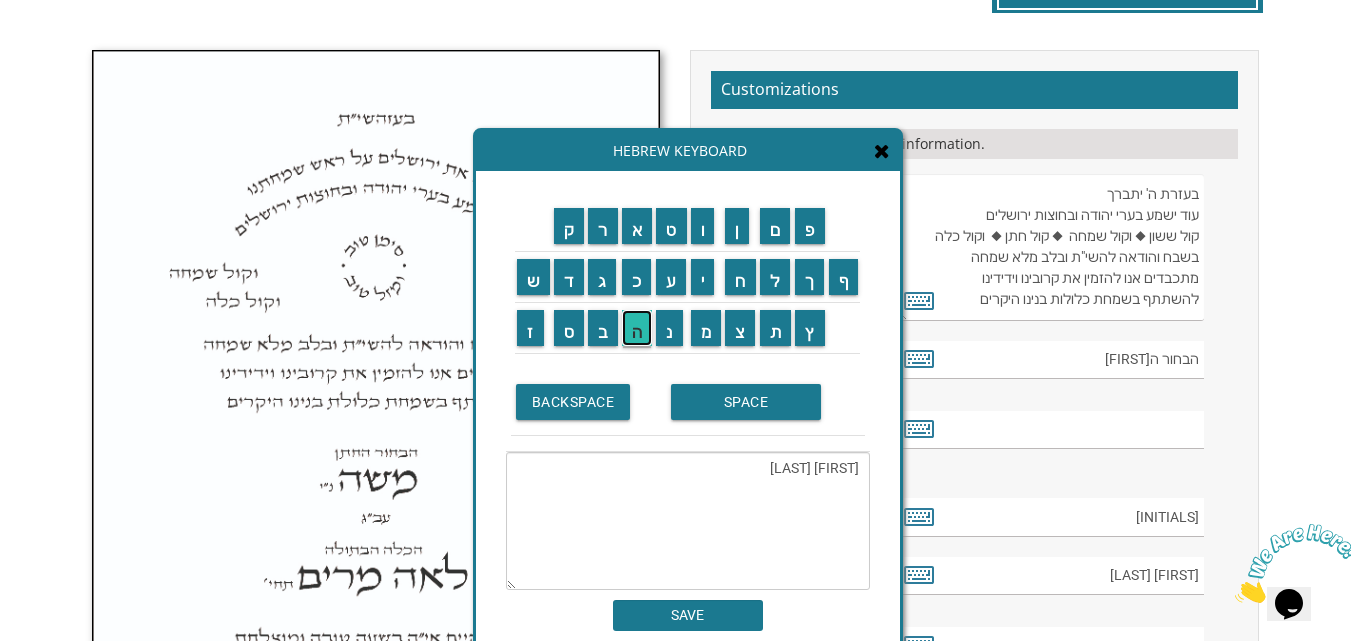 click on "ה" at bounding box center [637, 328] 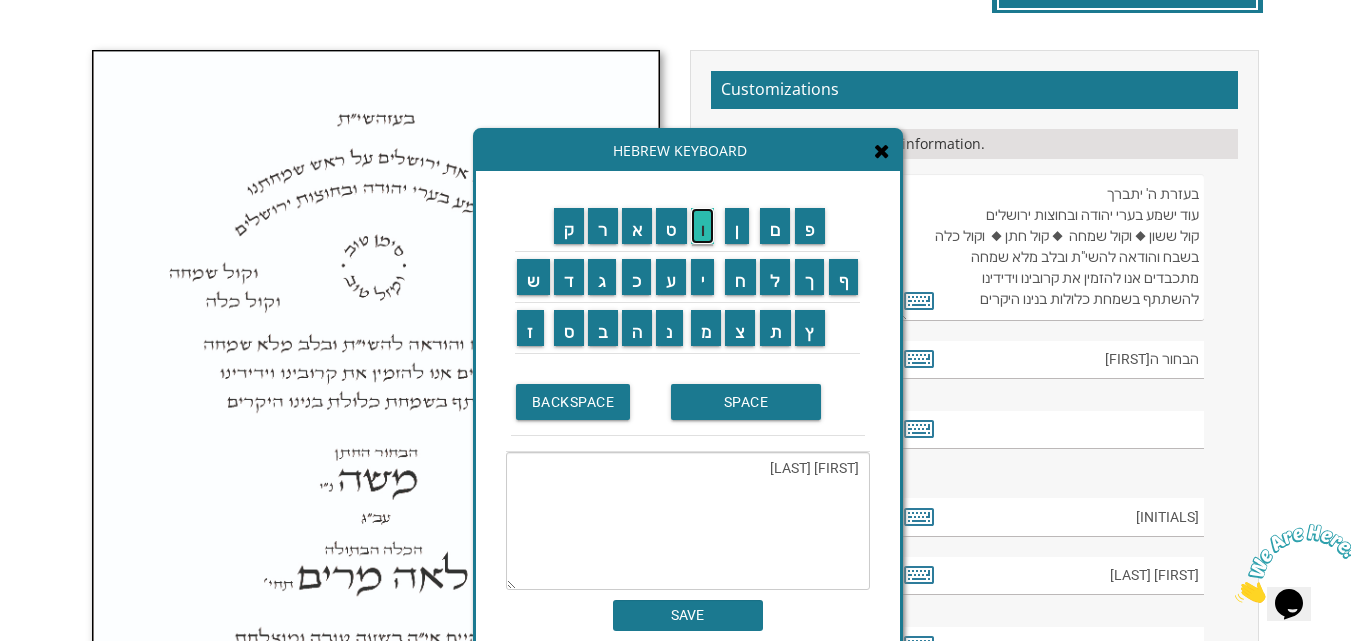click on "ו" at bounding box center (703, 226) 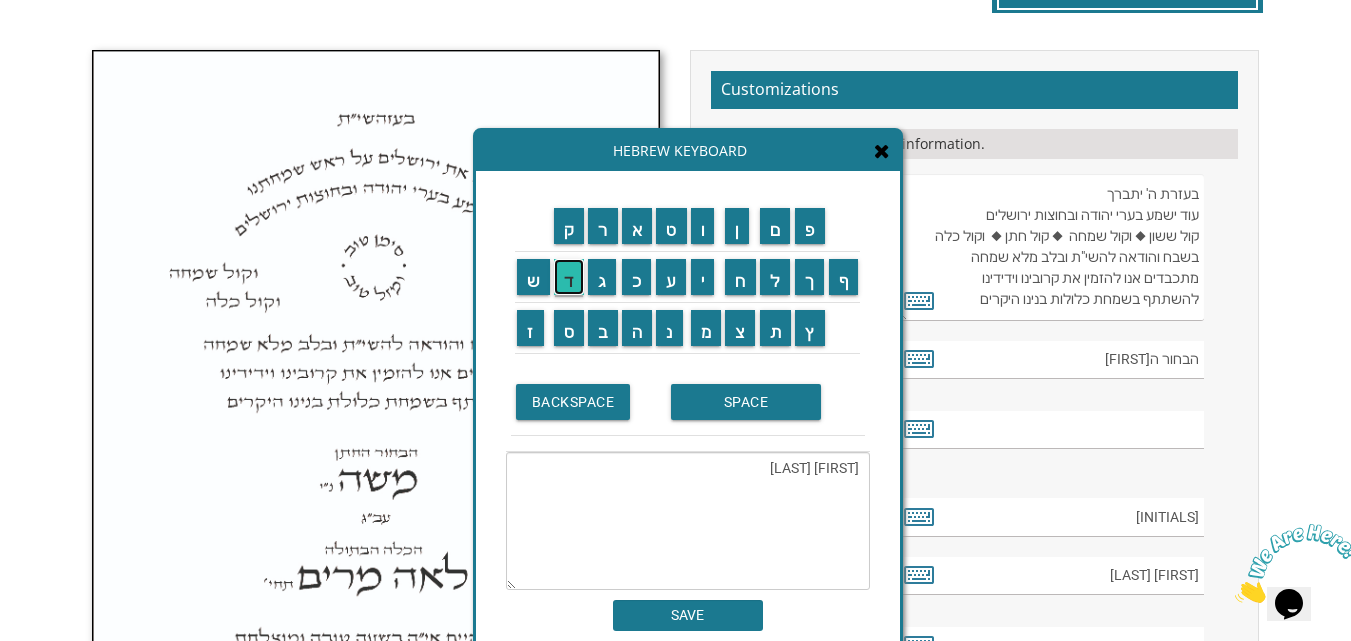 click on "ד" at bounding box center (569, 277) 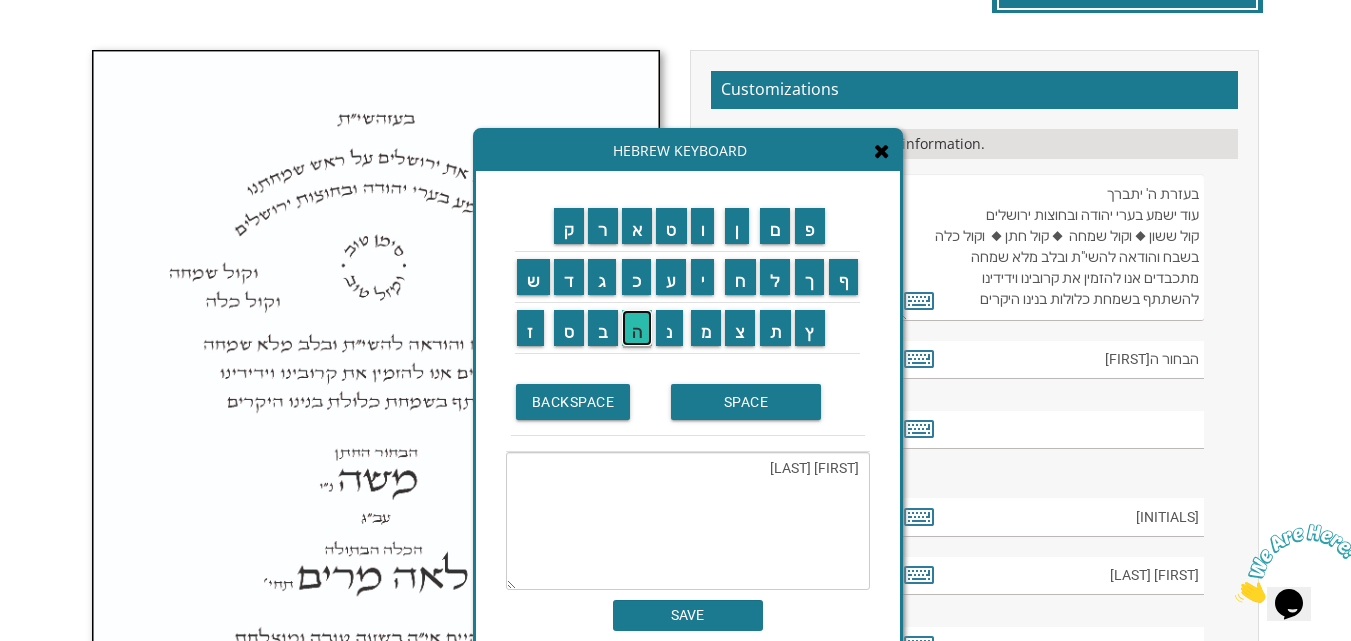 click on "ה" at bounding box center [637, 328] 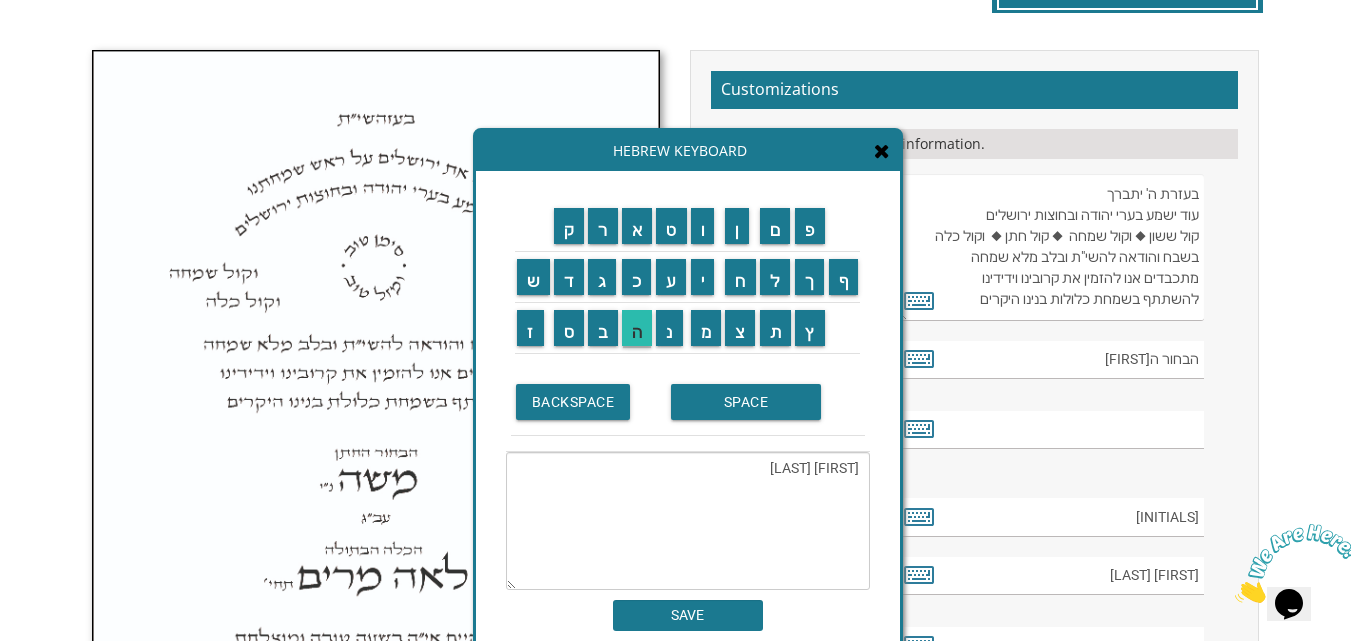 type on "אליעזר יהודה" 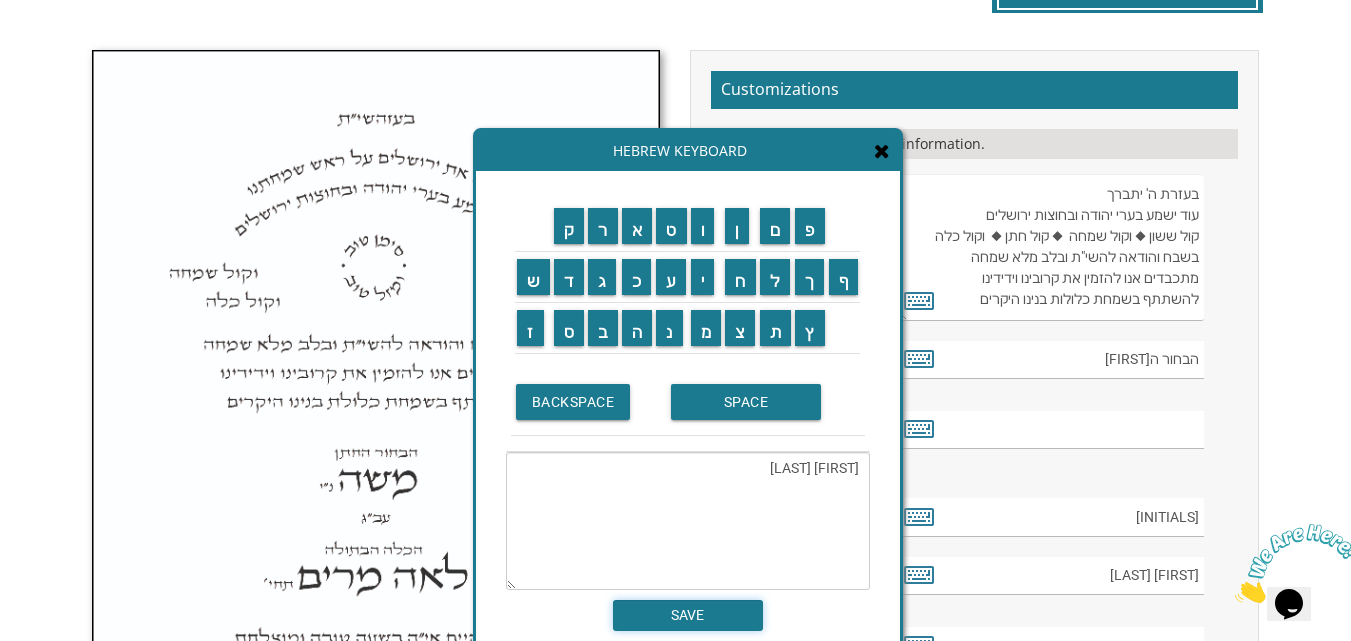 click on "SAVE" at bounding box center [688, 615] 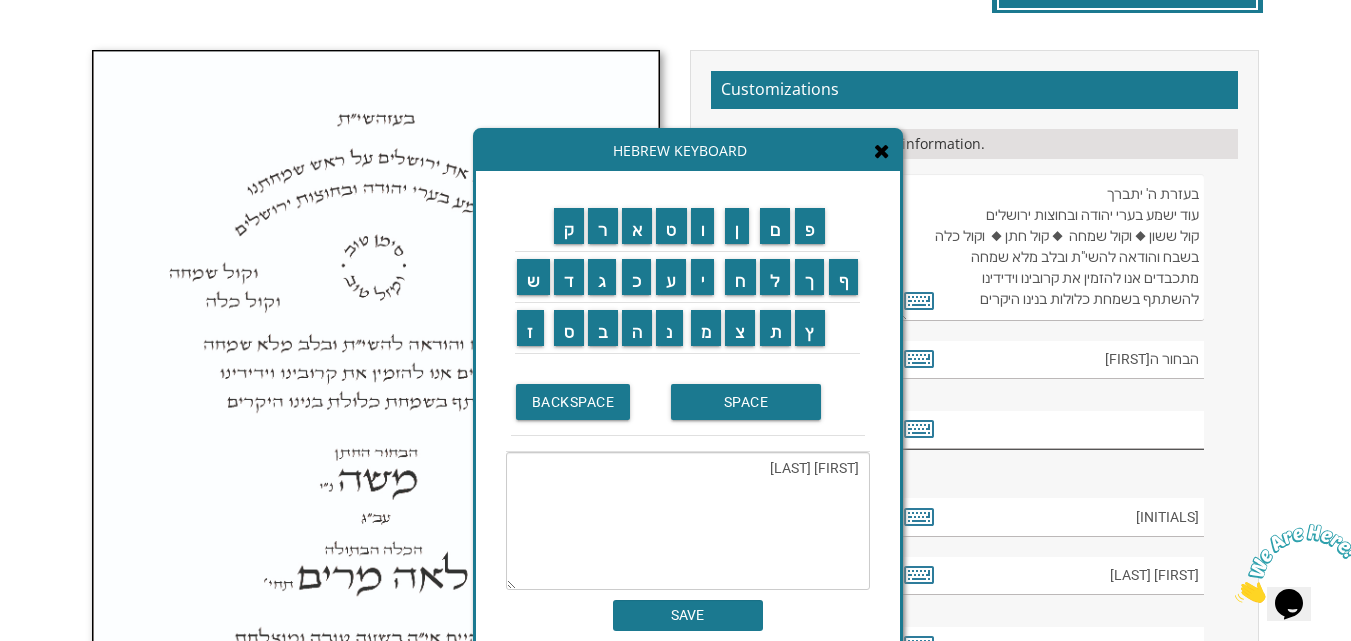 type on "אליעזר יהודה" 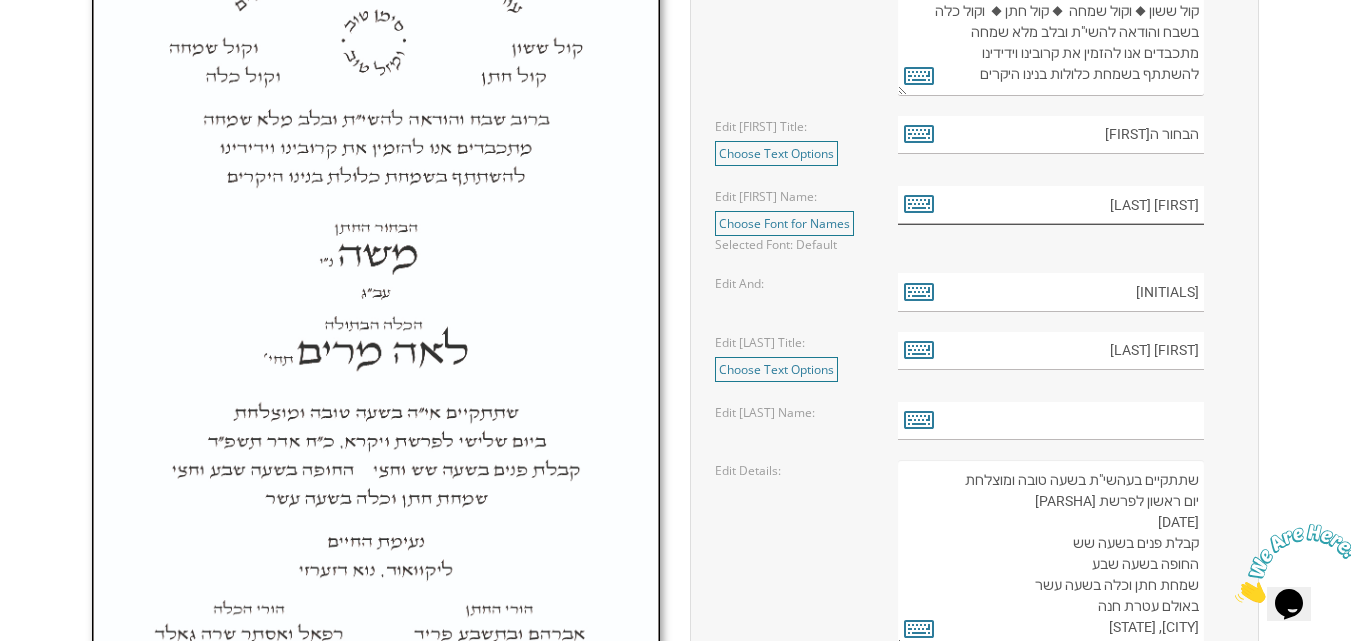 scroll, scrollTop: 898, scrollLeft: 0, axis: vertical 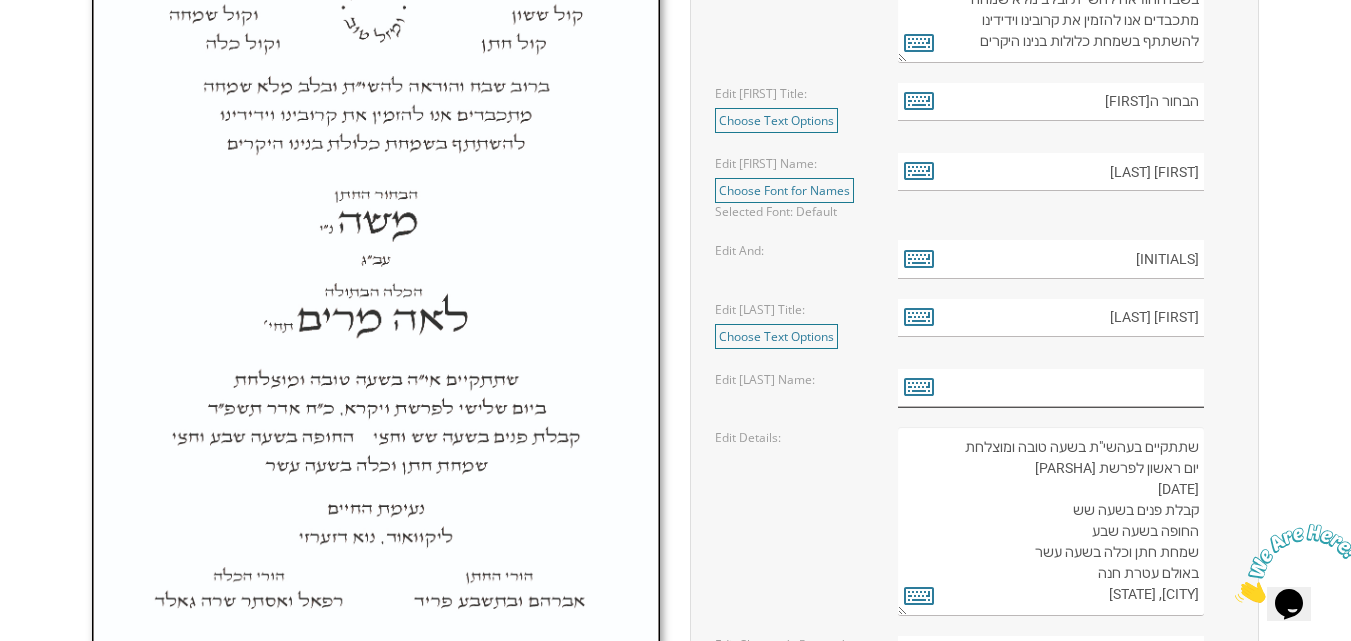 click at bounding box center (1051, 388) 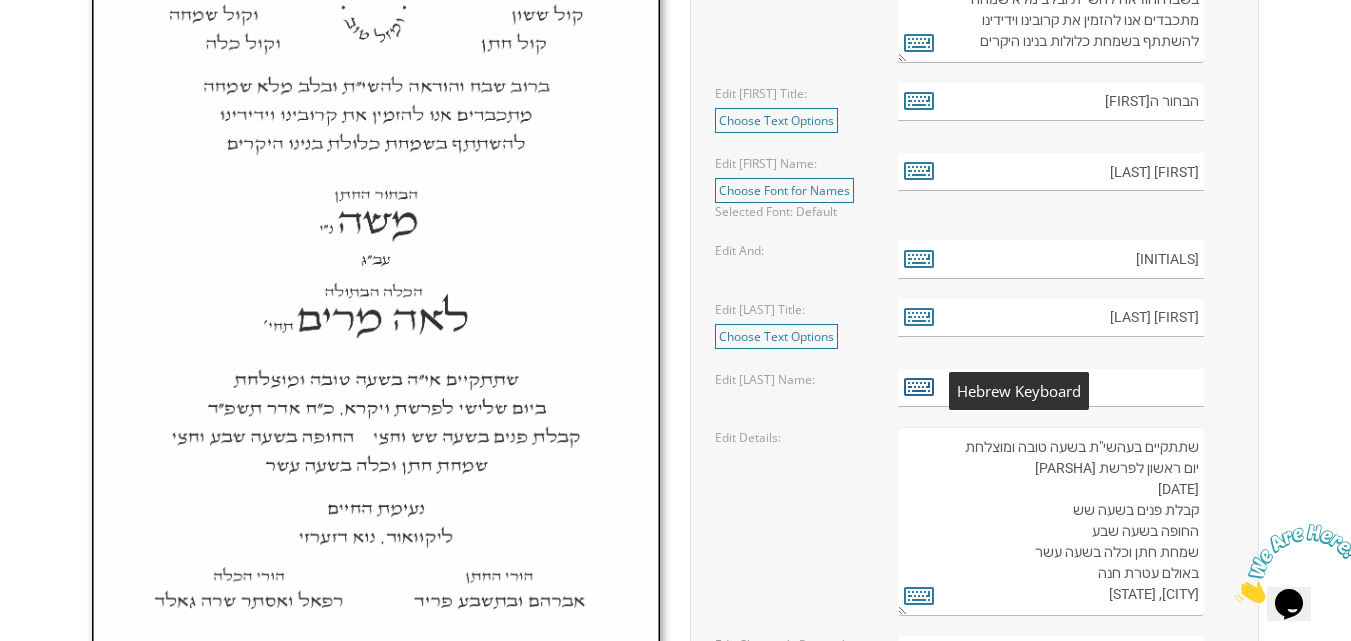 click at bounding box center (919, 386) 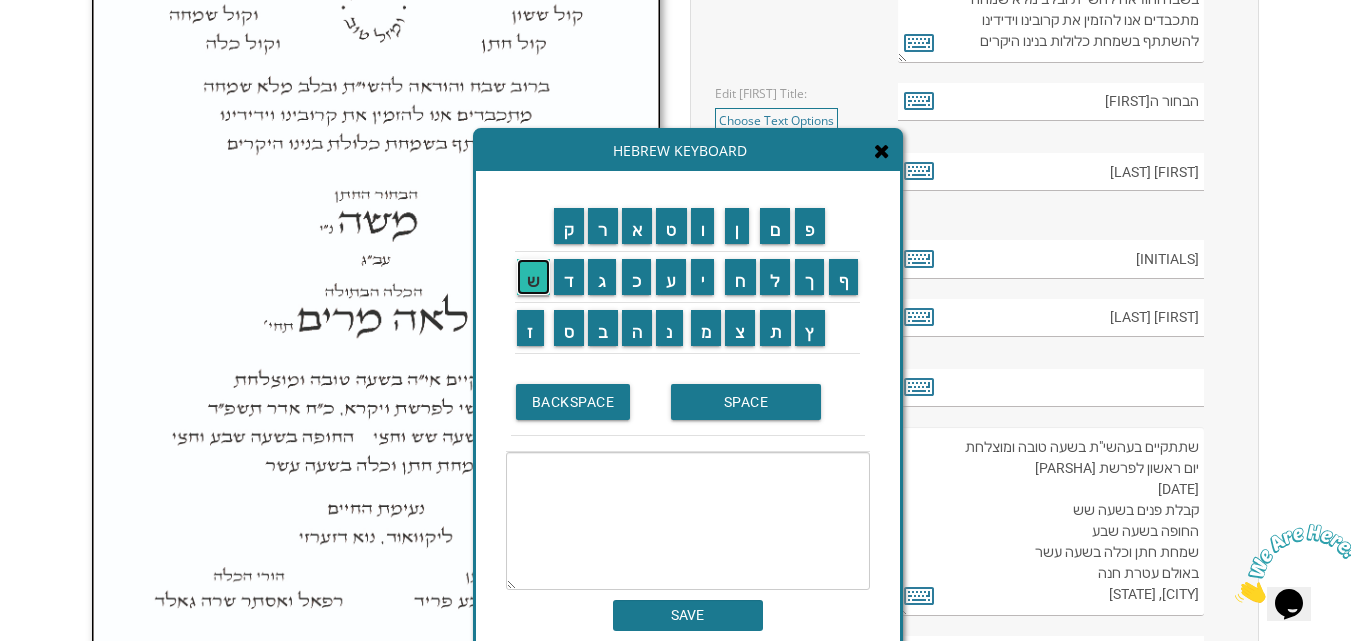 click on "ש" at bounding box center (533, 277) 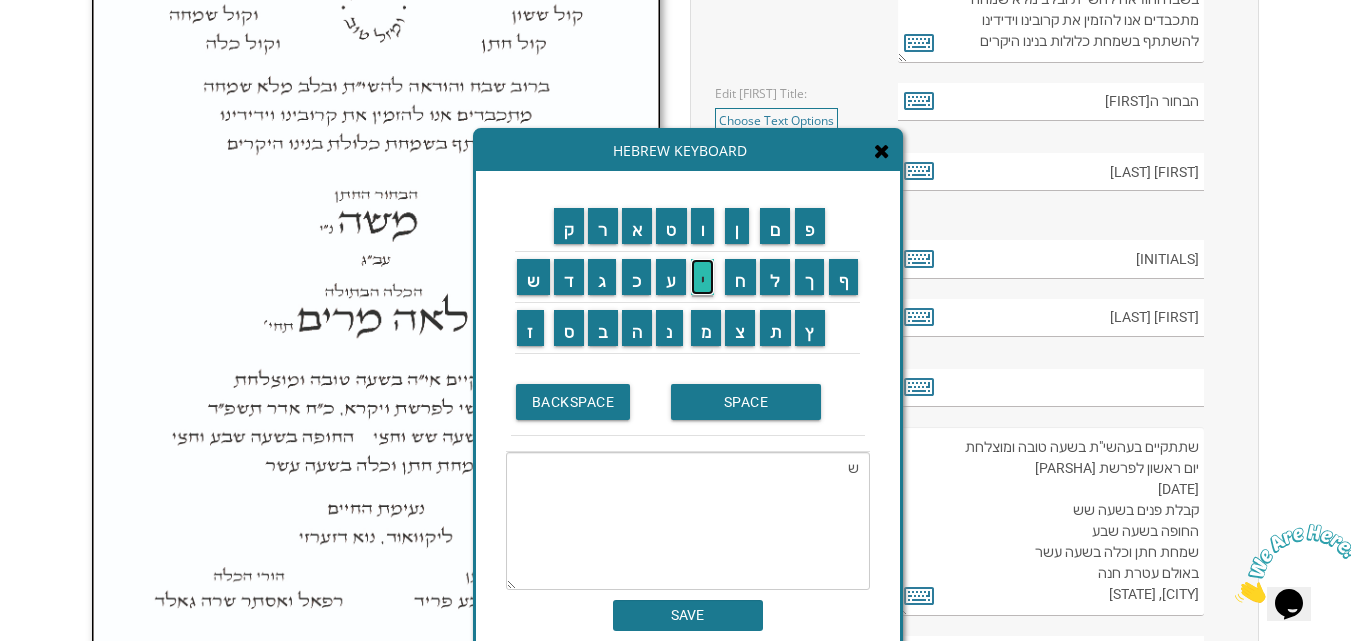 click on "י" at bounding box center [703, 277] 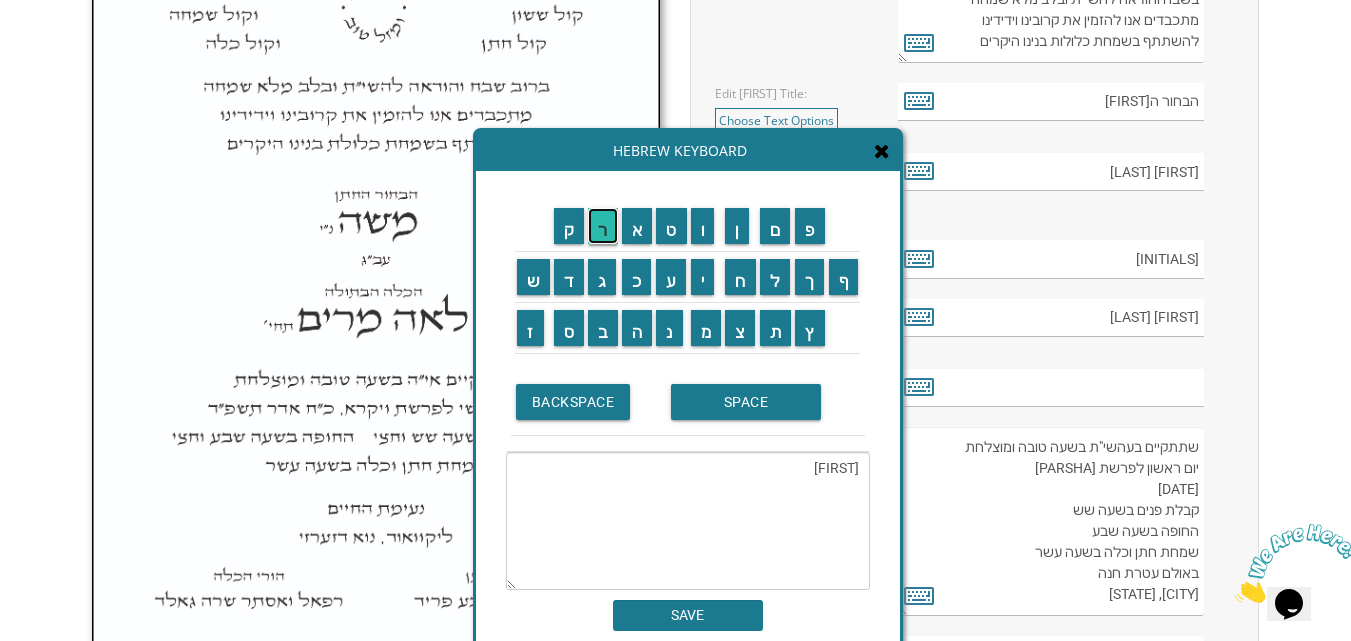 click on "ר" at bounding box center (603, 226) 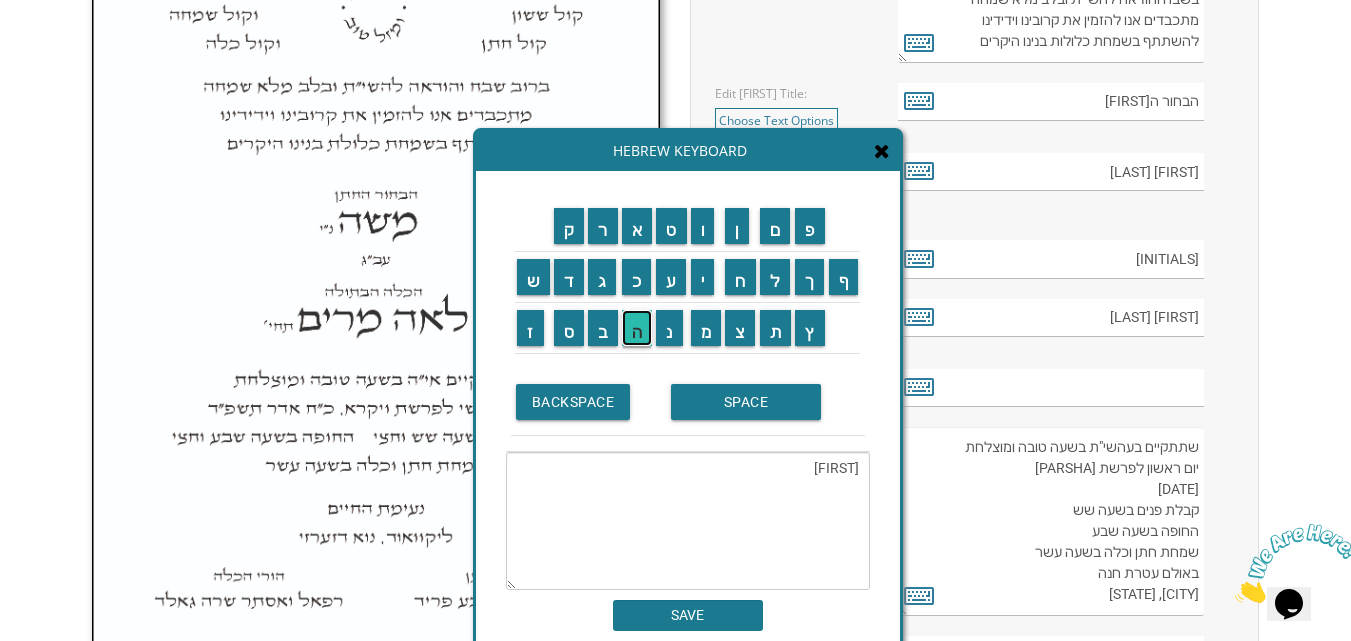 click on "ה" at bounding box center (637, 328) 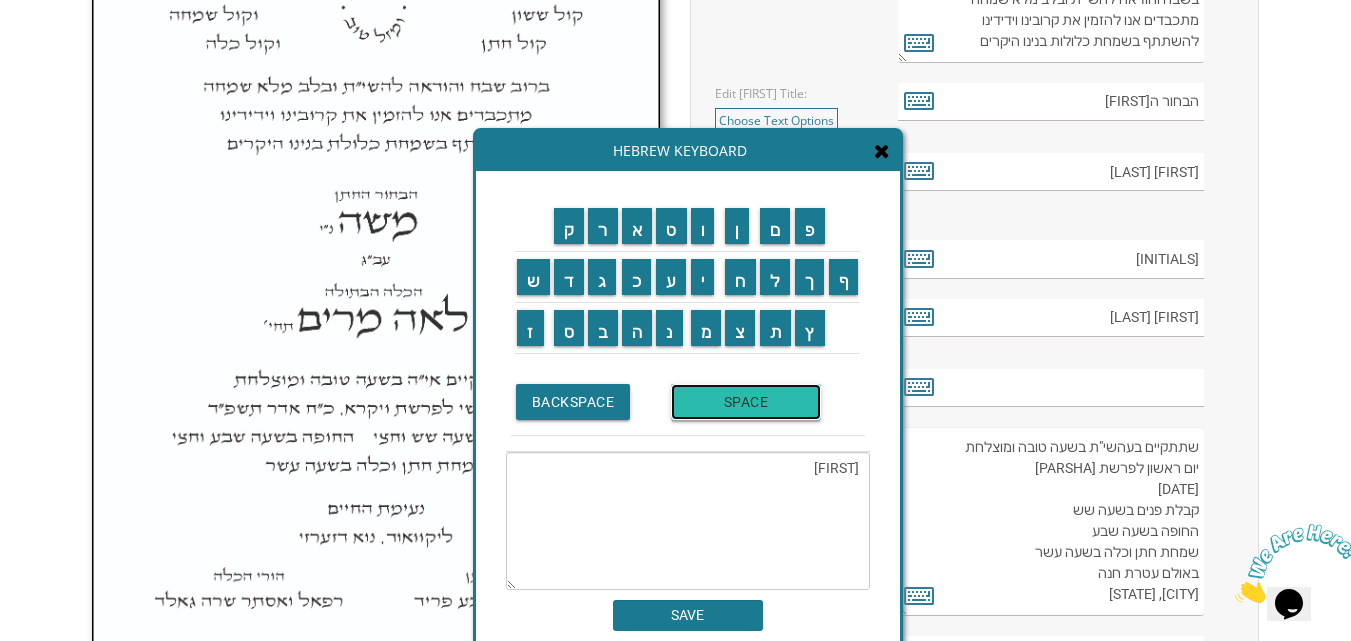 click on "SPACE" at bounding box center (746, 402) 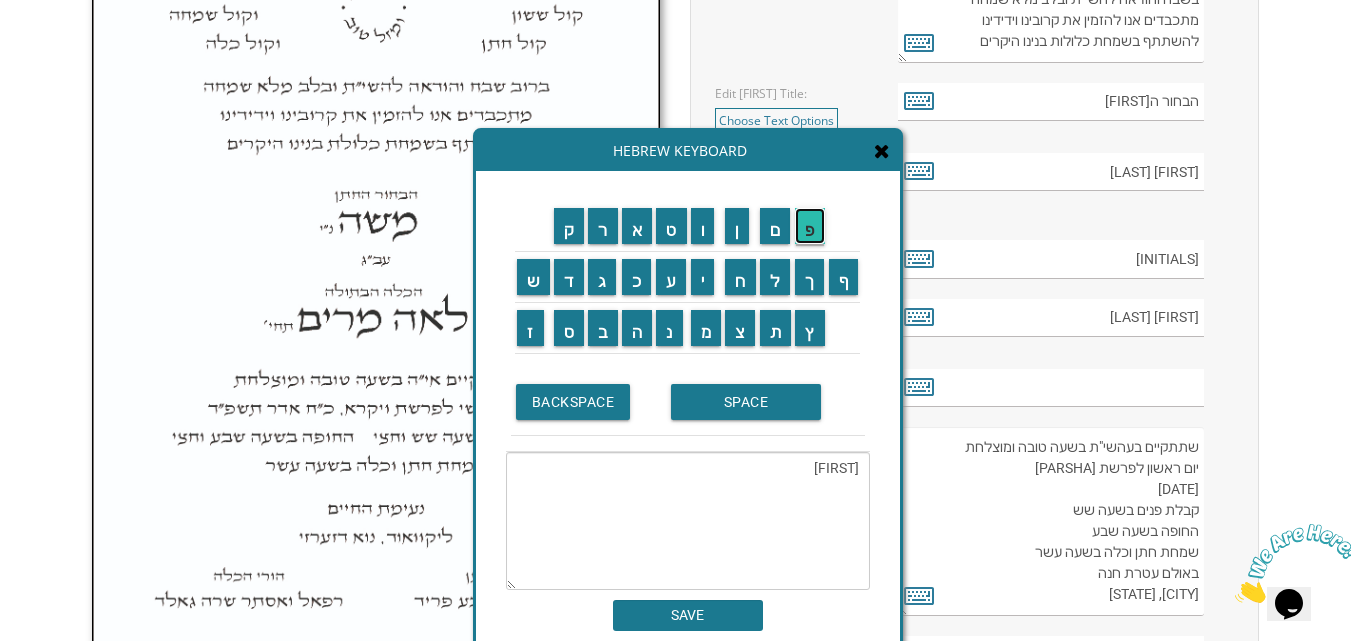 click on "פ" at bounding box center (810, 226) 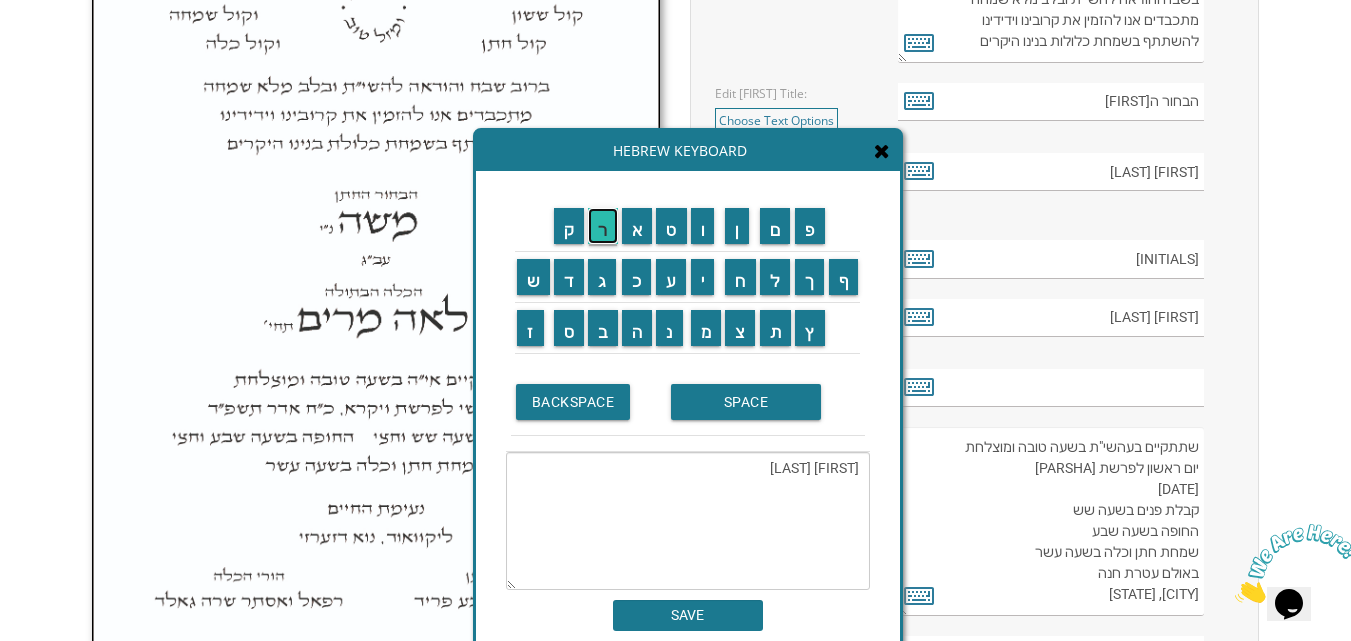 click on "ר" at bounding box center [603, 226] 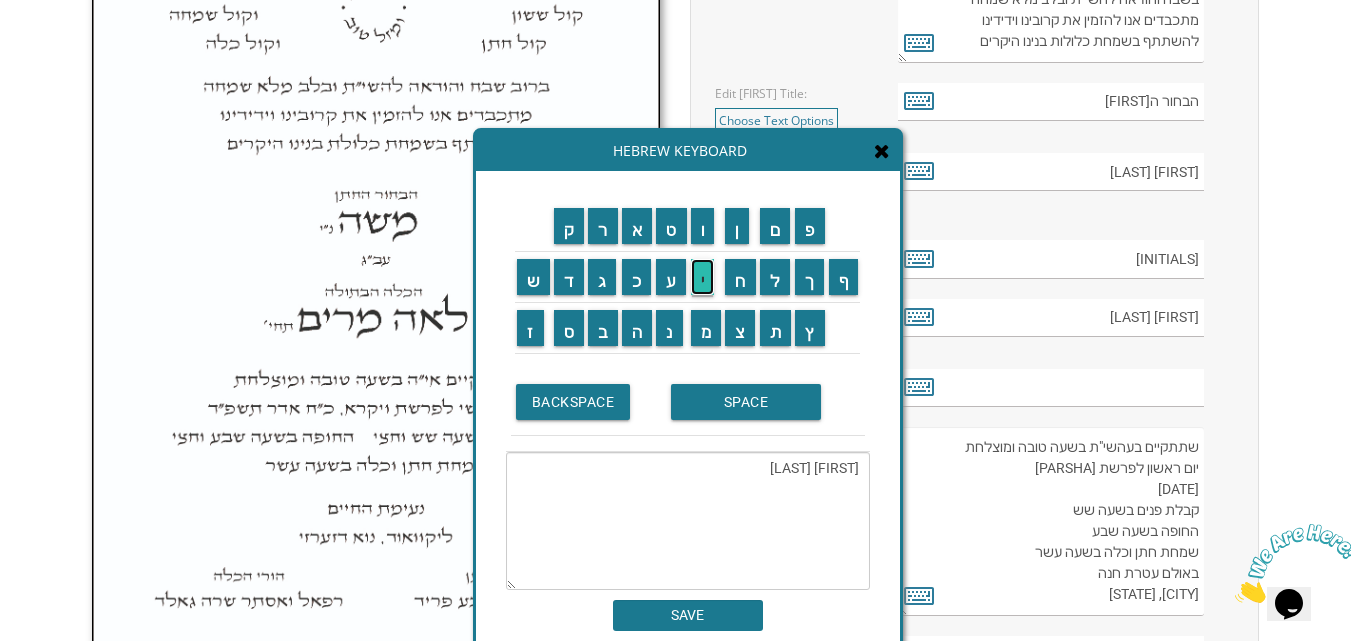 click on "י" at bounding box center [703, 277] 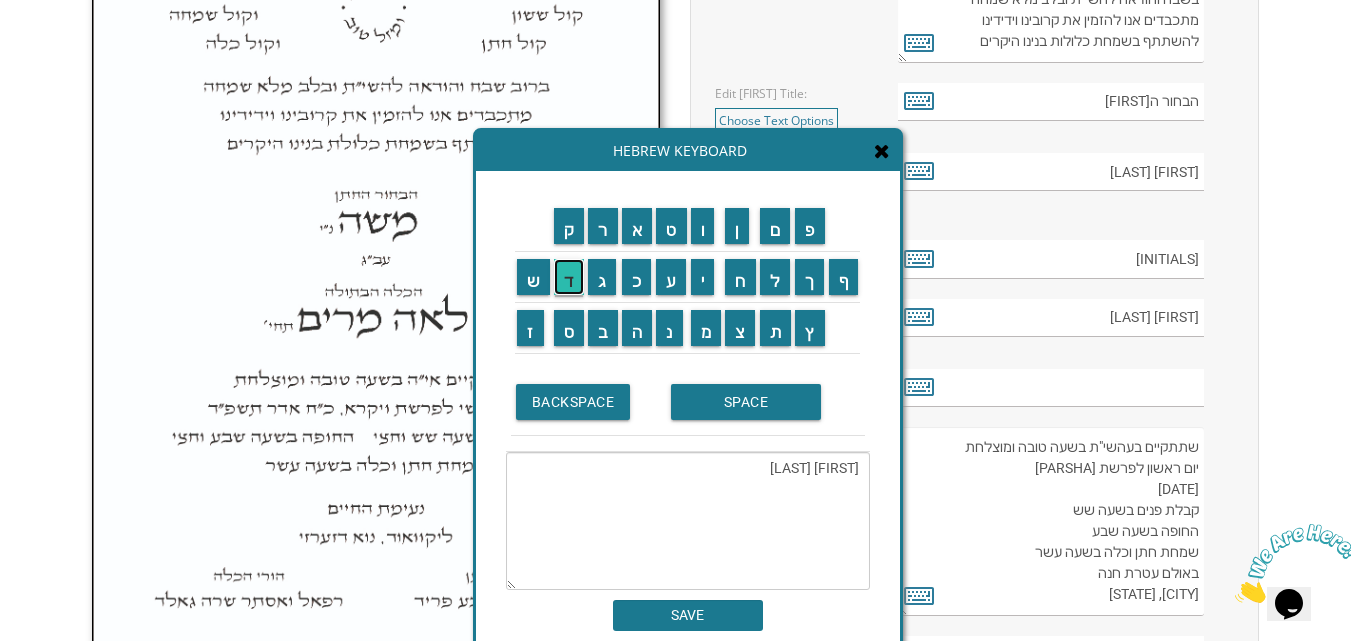 click on "ד" at bounding box center [569, 277] 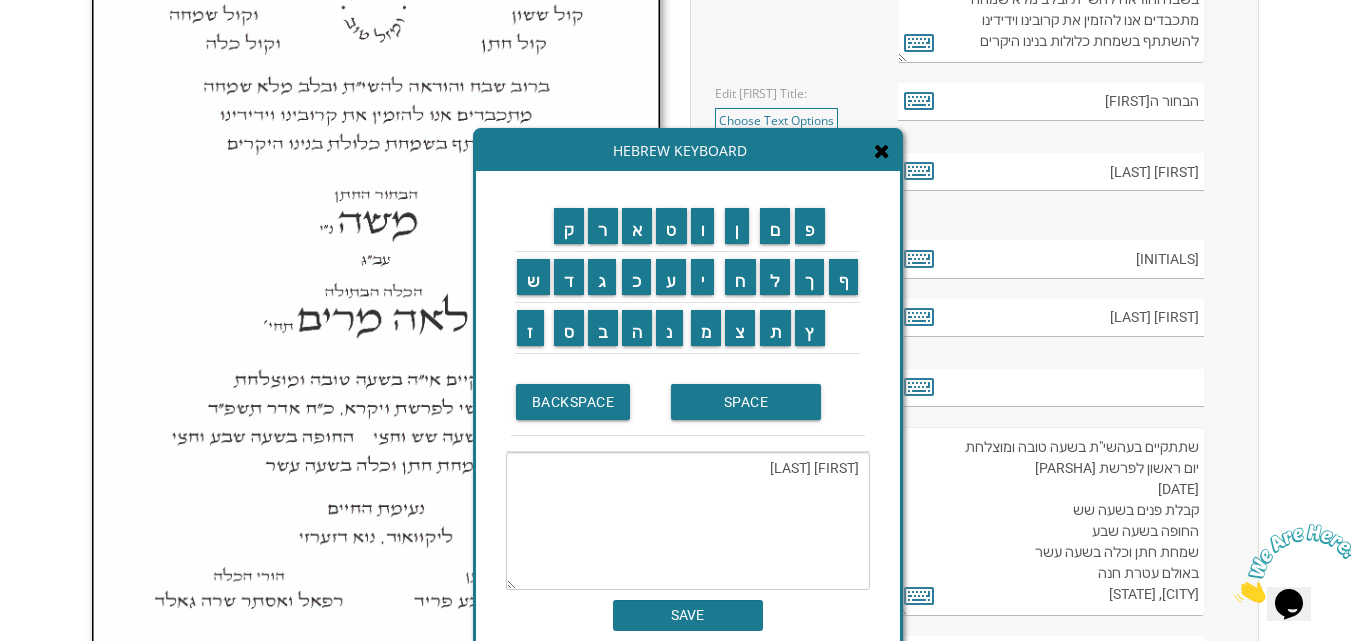 click on "ל" at bounding box center [776, 277] 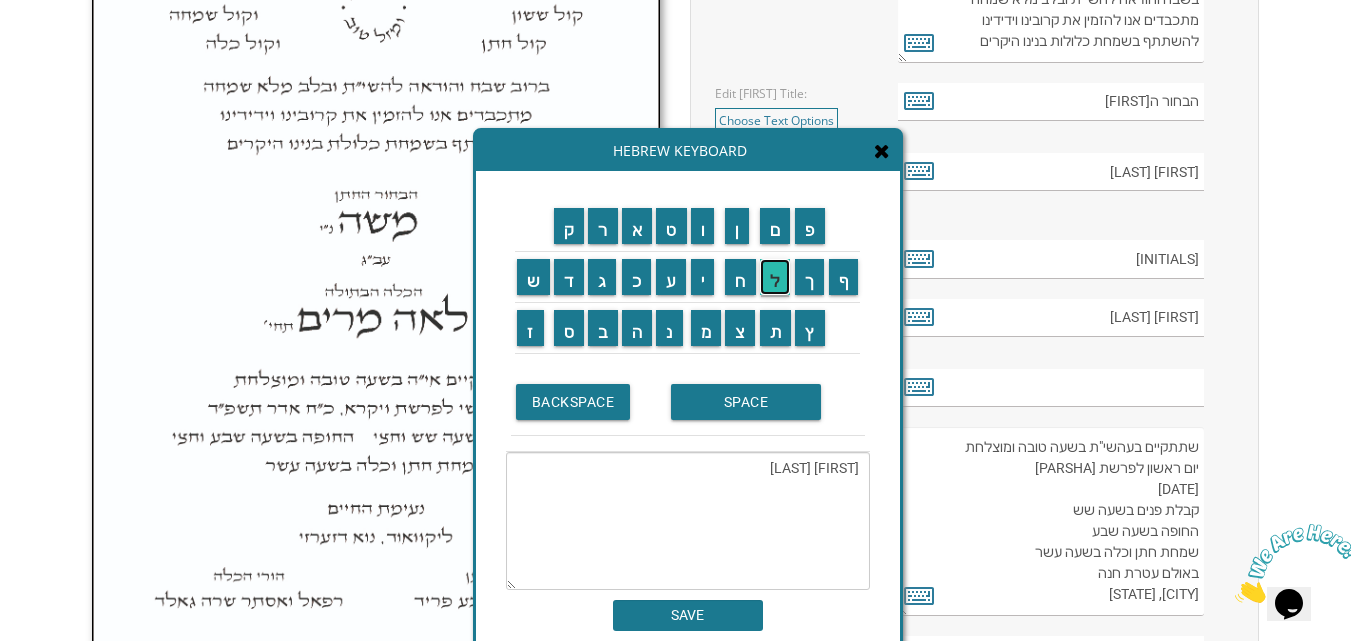 click on "ל" at bounding box center [775, 277] 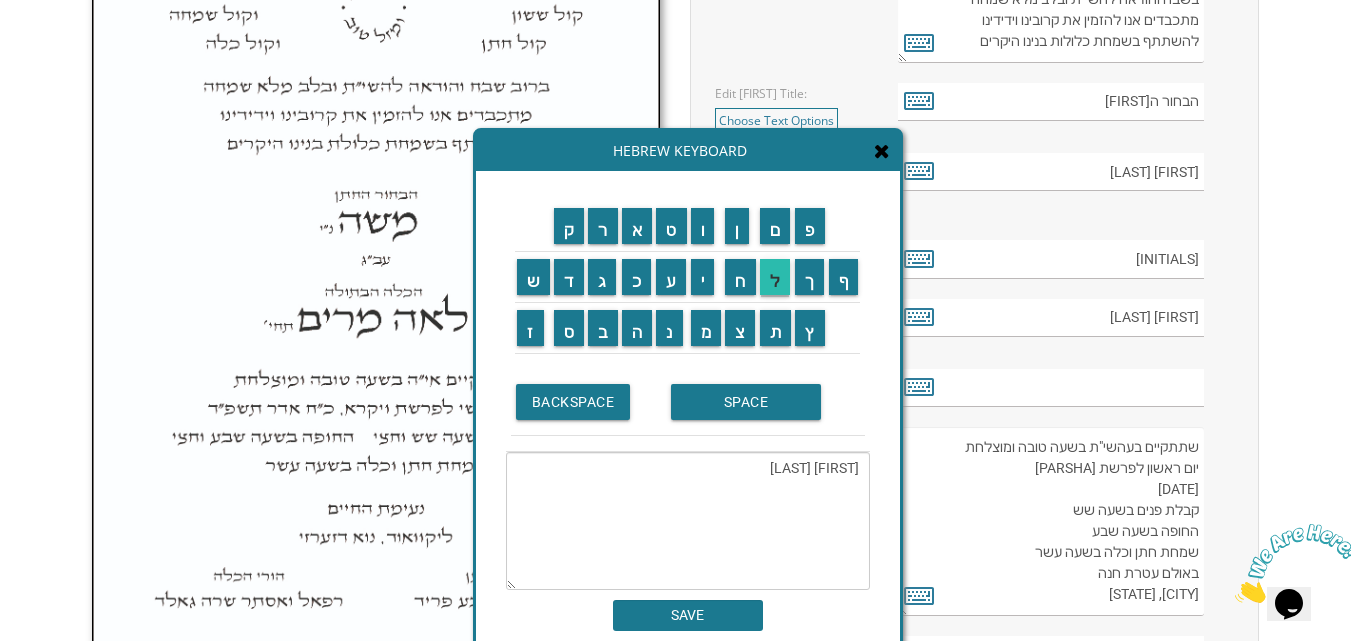 type on "שירה פריידל" 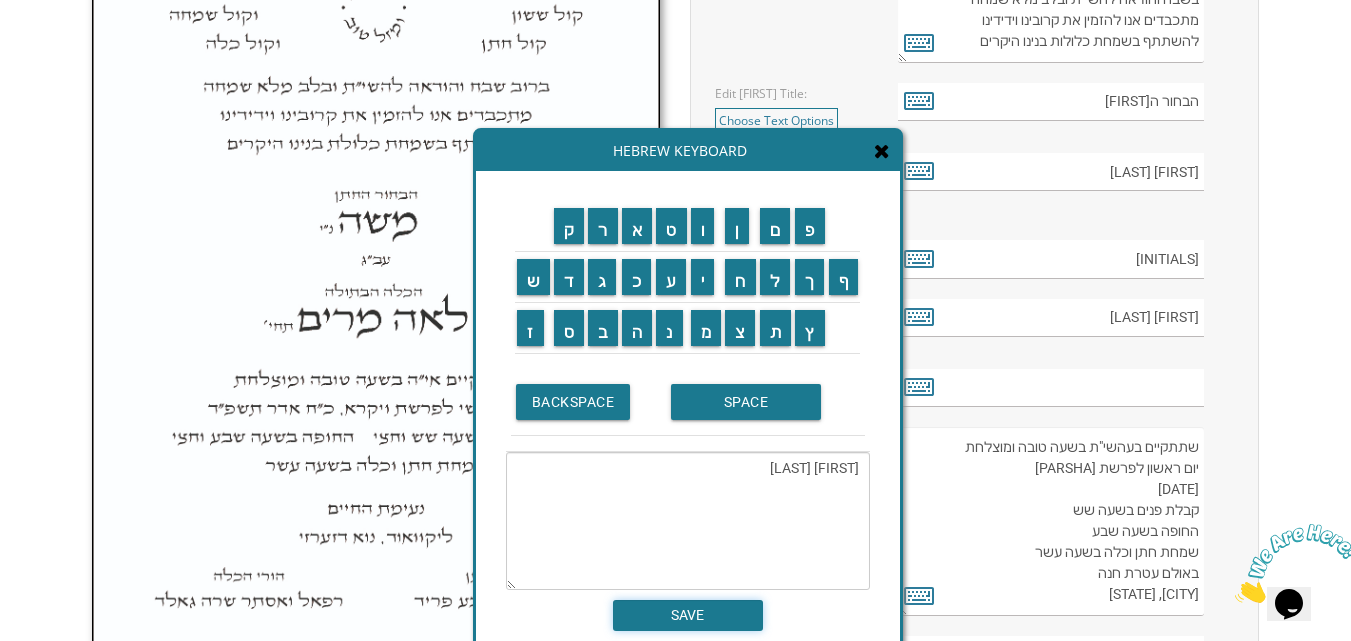 click on "SAVE" at bounding box center (688, 615) 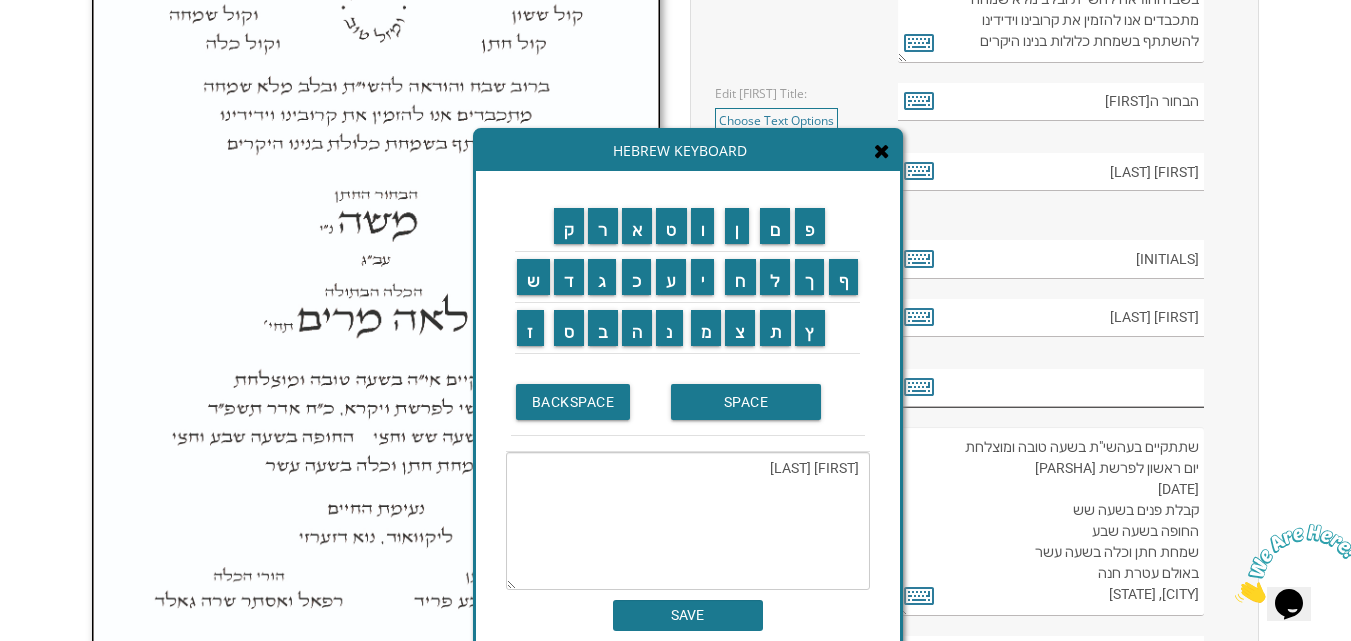 type on "שירה פריידל" 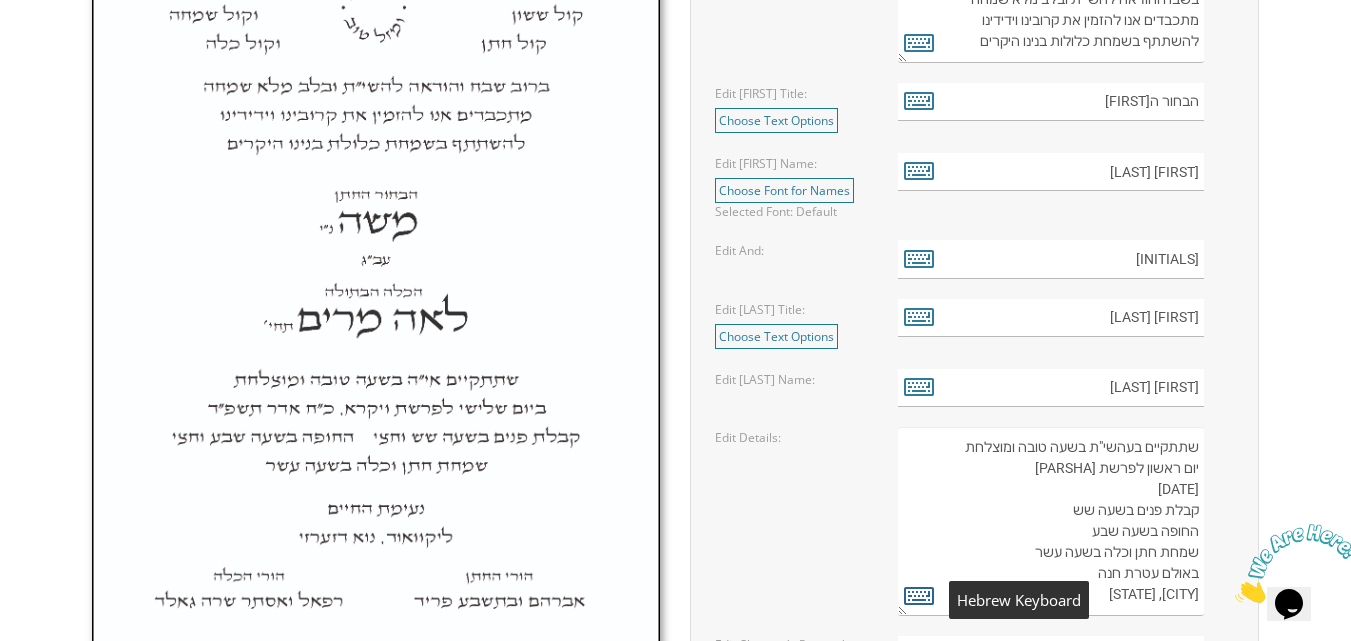 click at bounding box center [919, 595] 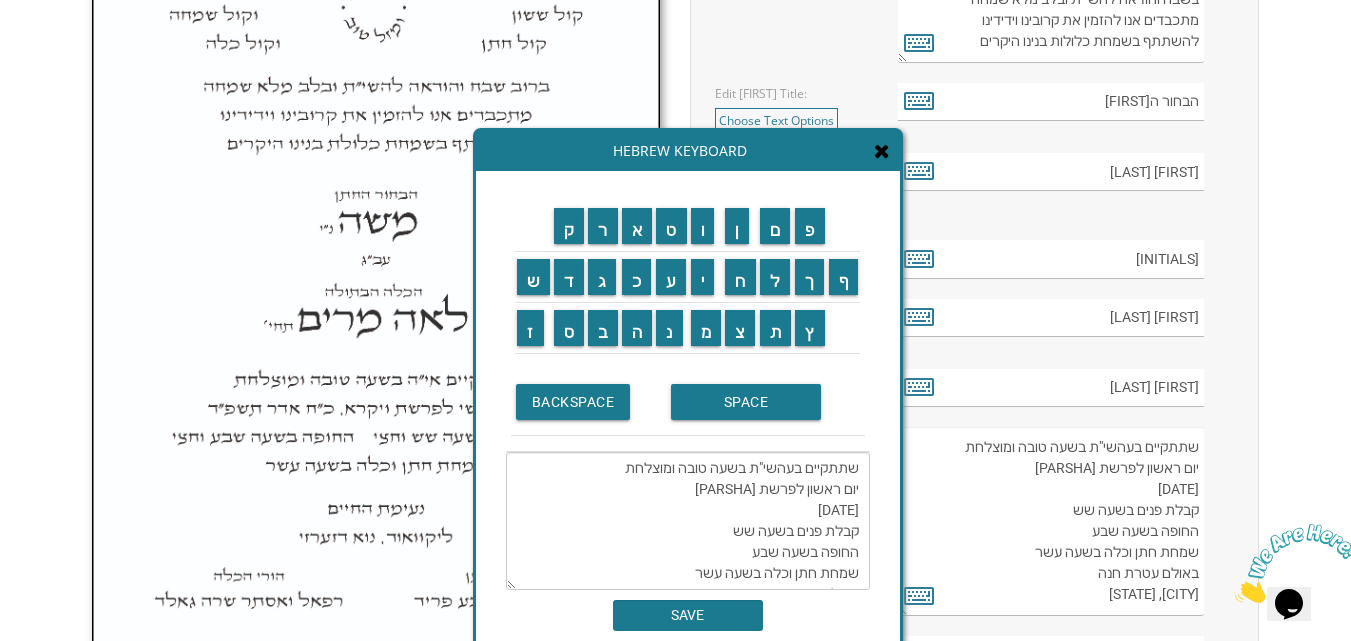 drag, startPoint x: 745, startPoint y: 491, endPoint x: 699, endPoint y: 503, distance: 47.539455 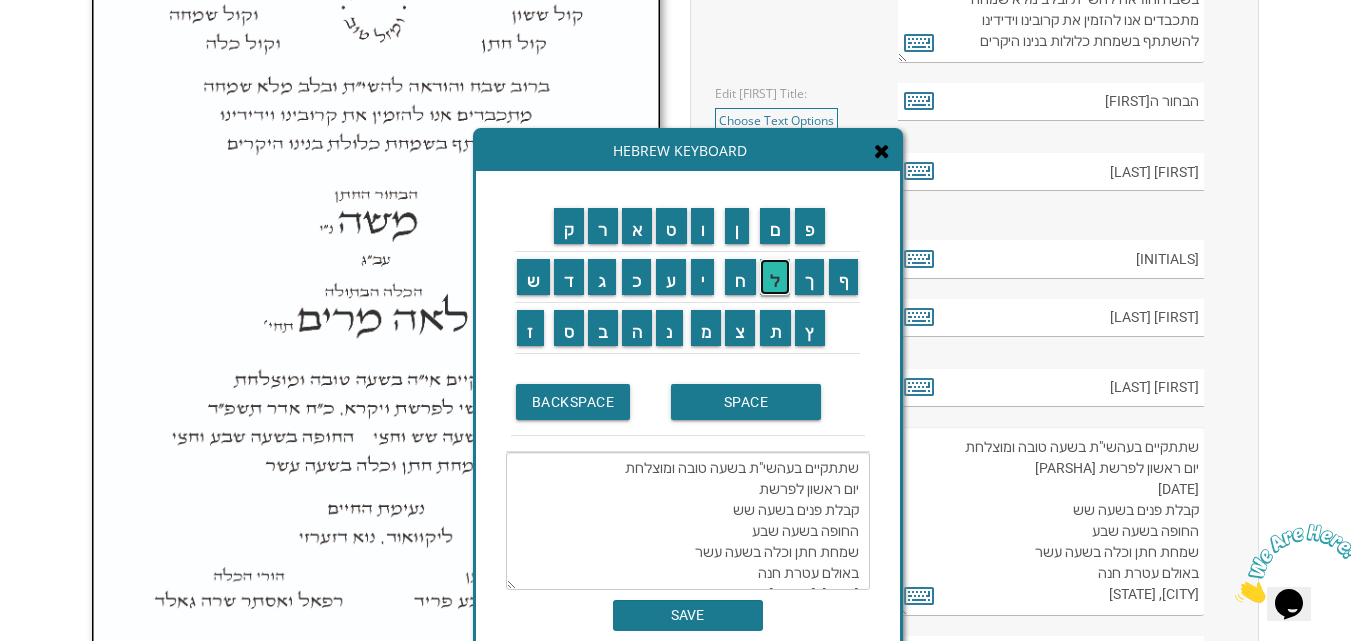 click on "ל" at bounding box center (775, 277) 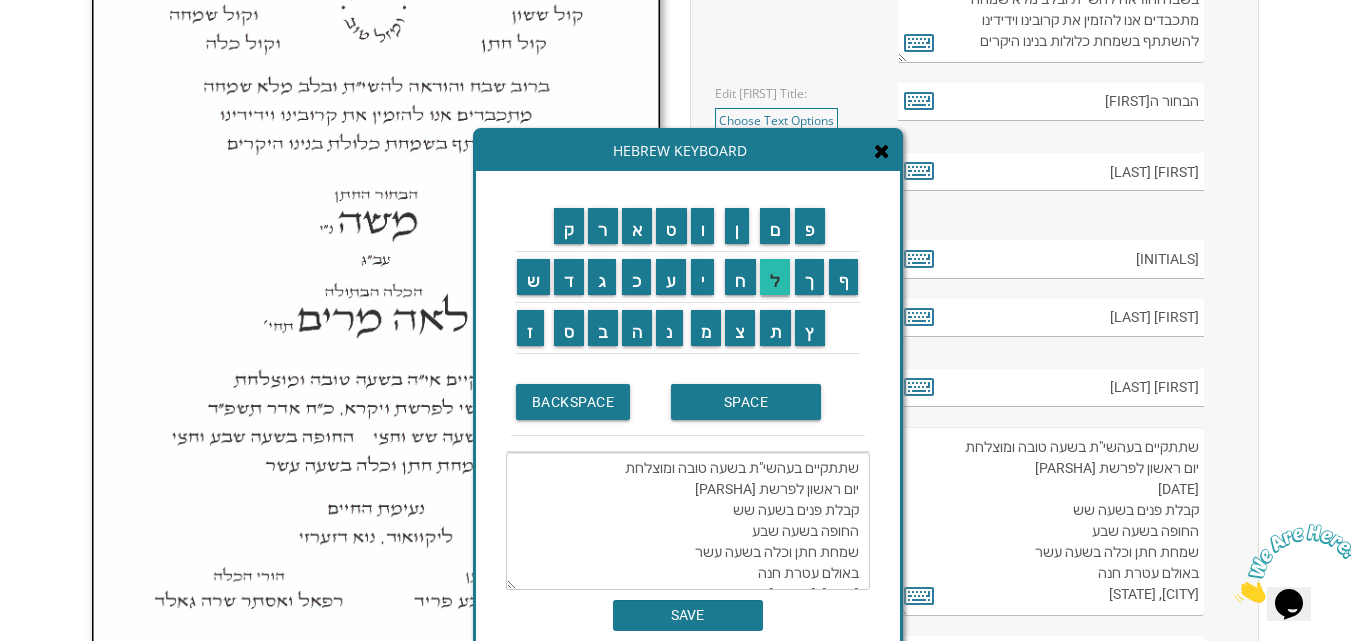 scroll, scrollTop: 16, scrollLeft: 0, axis: vertical 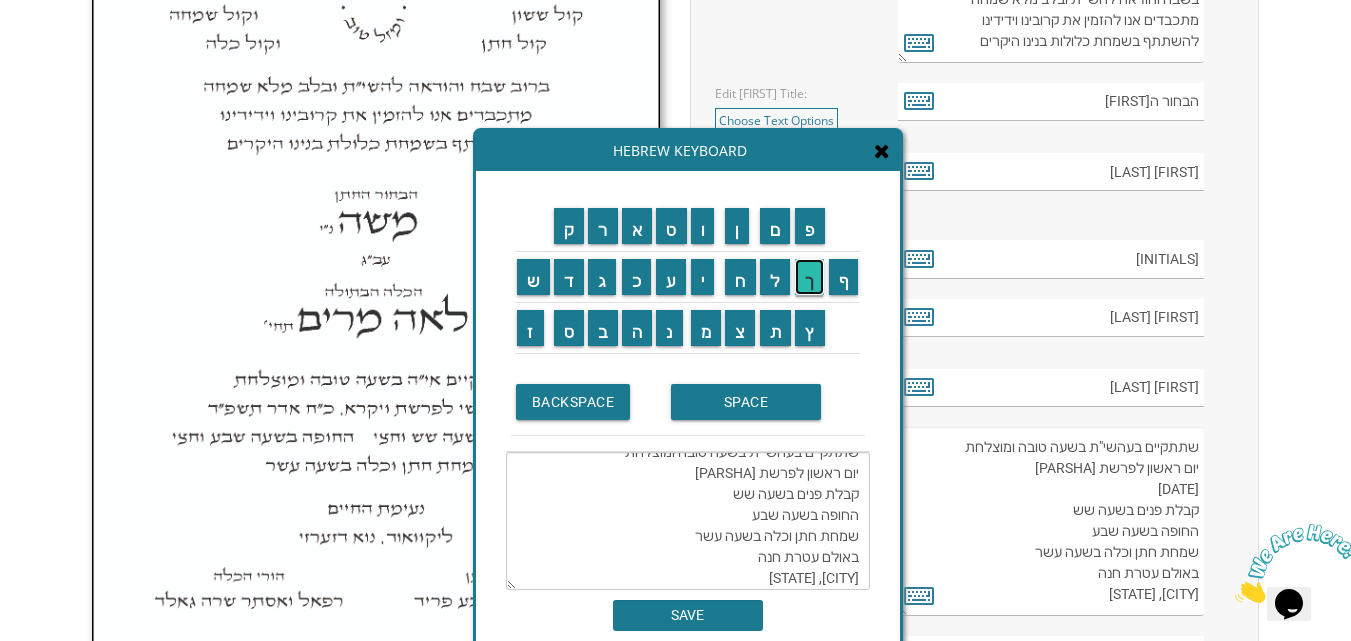 click on "ך" at bounding box center (809, 277) 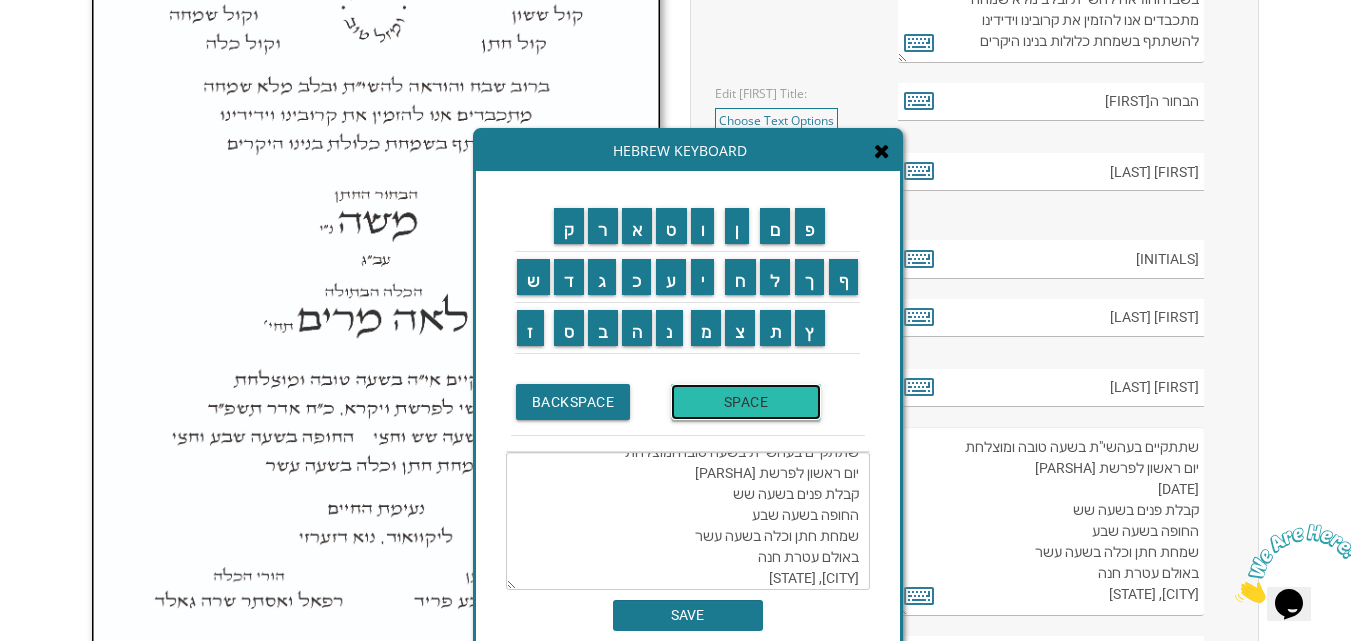 click on "SPACE" at bounding box center [746, 402] 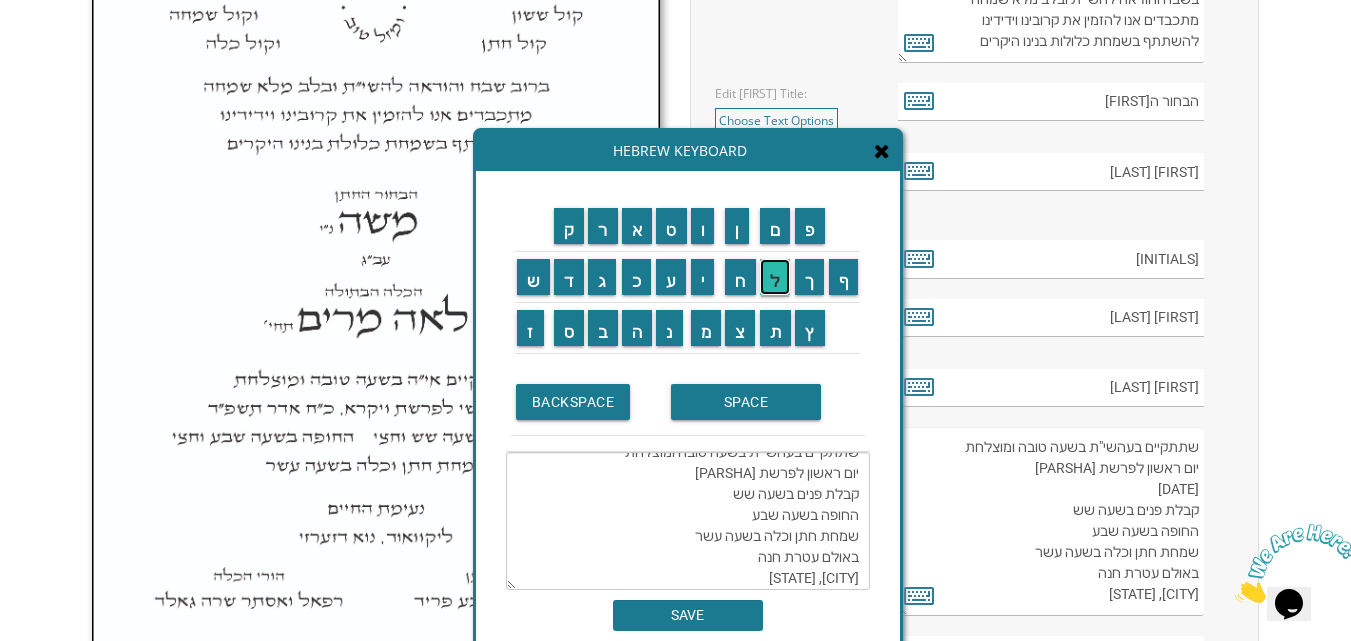 click on "ל" at bounding box center (775, 277) 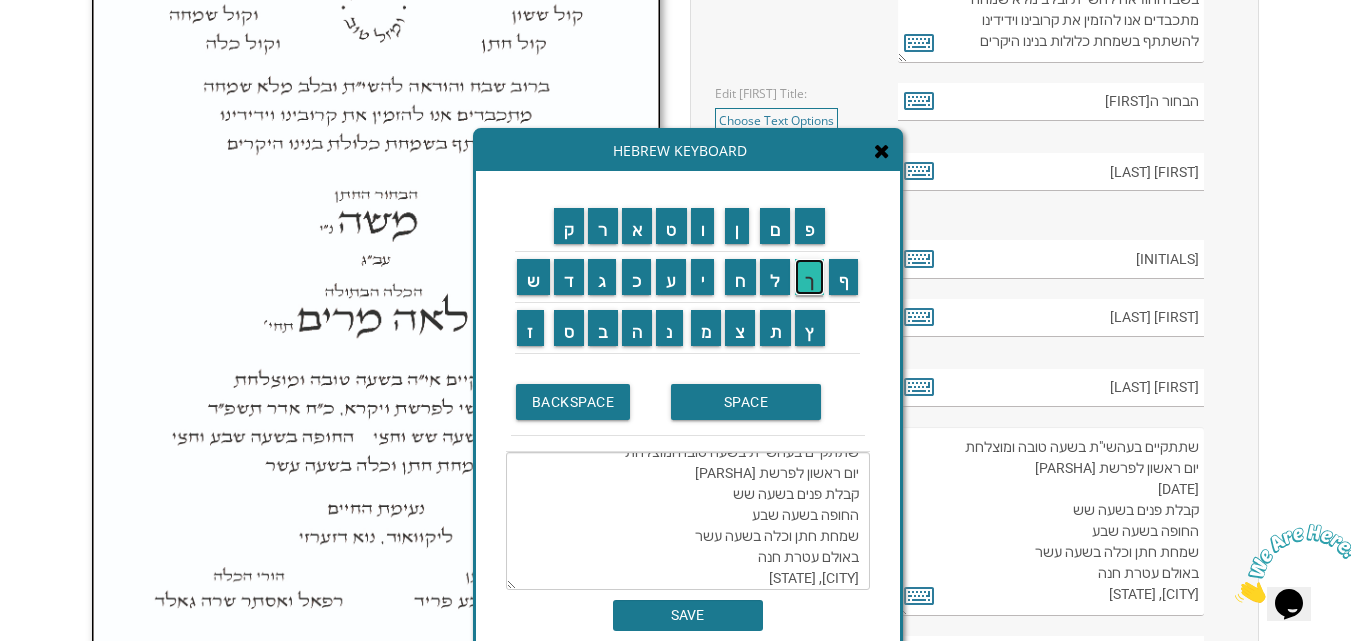 click on "ך" at bounding box center (809, 277) 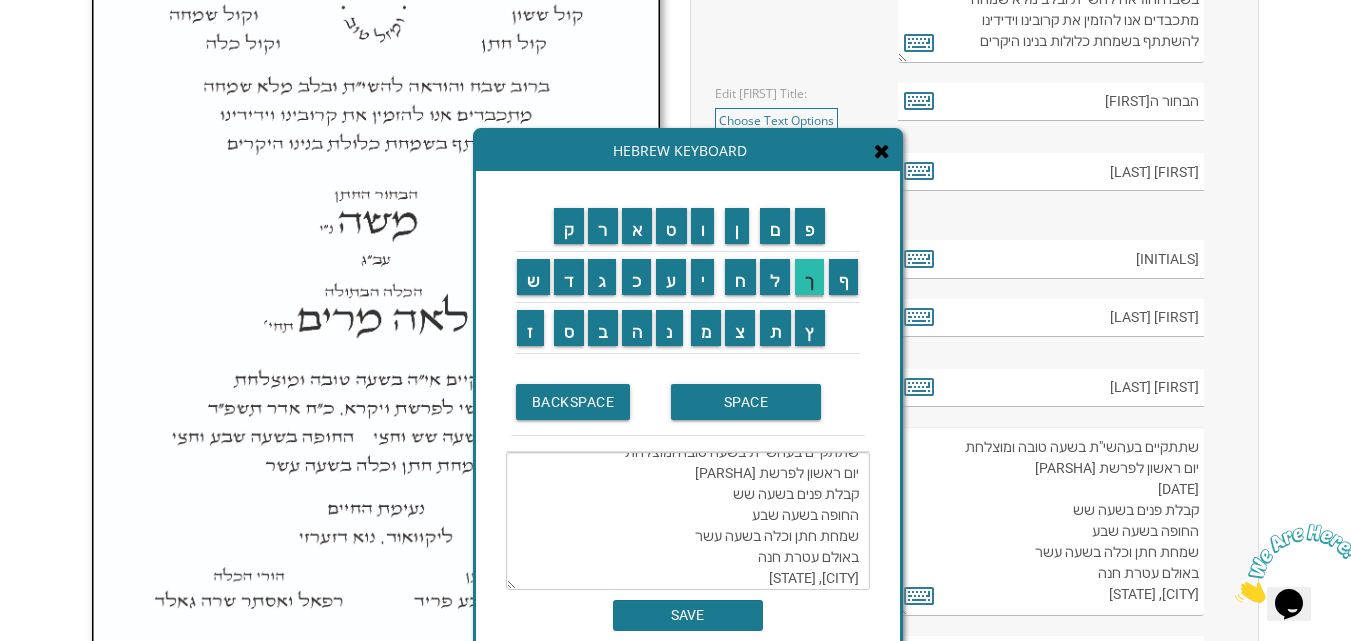type on "שתתקיים בעהשי"ת בשעה טובה ומוצלחת
יום ראשון לפרשת לך לך
קבלת פנים בשעה שש
החופה בשעה שבע
שמחת חתן וכלה בשעה עשר
באולם עטרת חנה
לייקוואוד, נוא דזערזי" 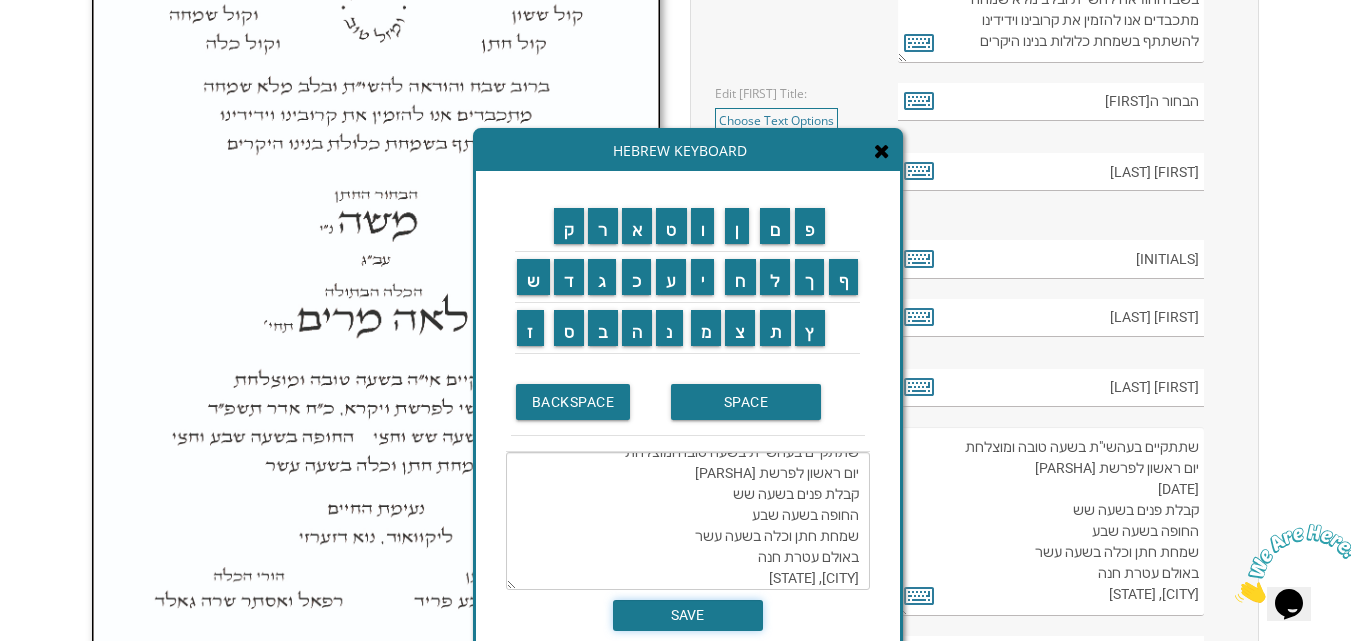 click on "SAVE" at bounding box center [688, 615] 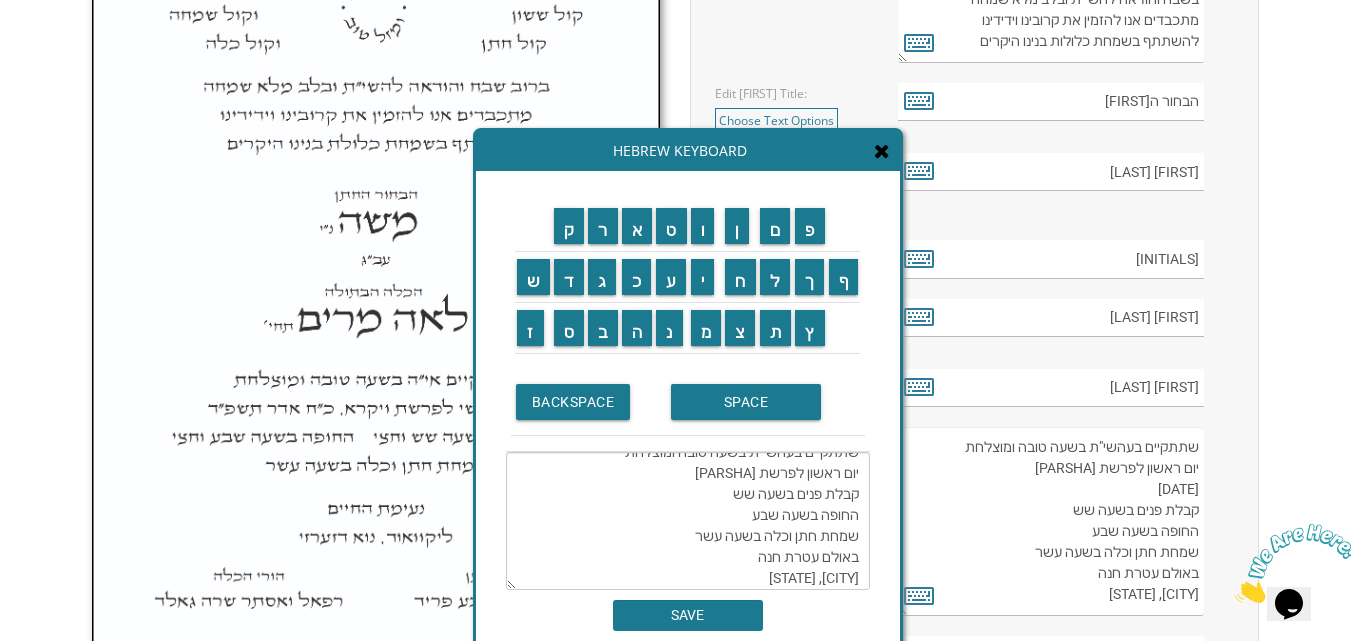 type on "שתתקיים בעהשי"ת בשעה טובה ומוצלחת
יום ראשון לפרשת לך לך
קבלת פנים בשעה שש
החופה בשעה שבע
שמחת חתן וכלה בשעה עשר
באולם עטרת חנה
לייקוואוד, נוא דזערזי" 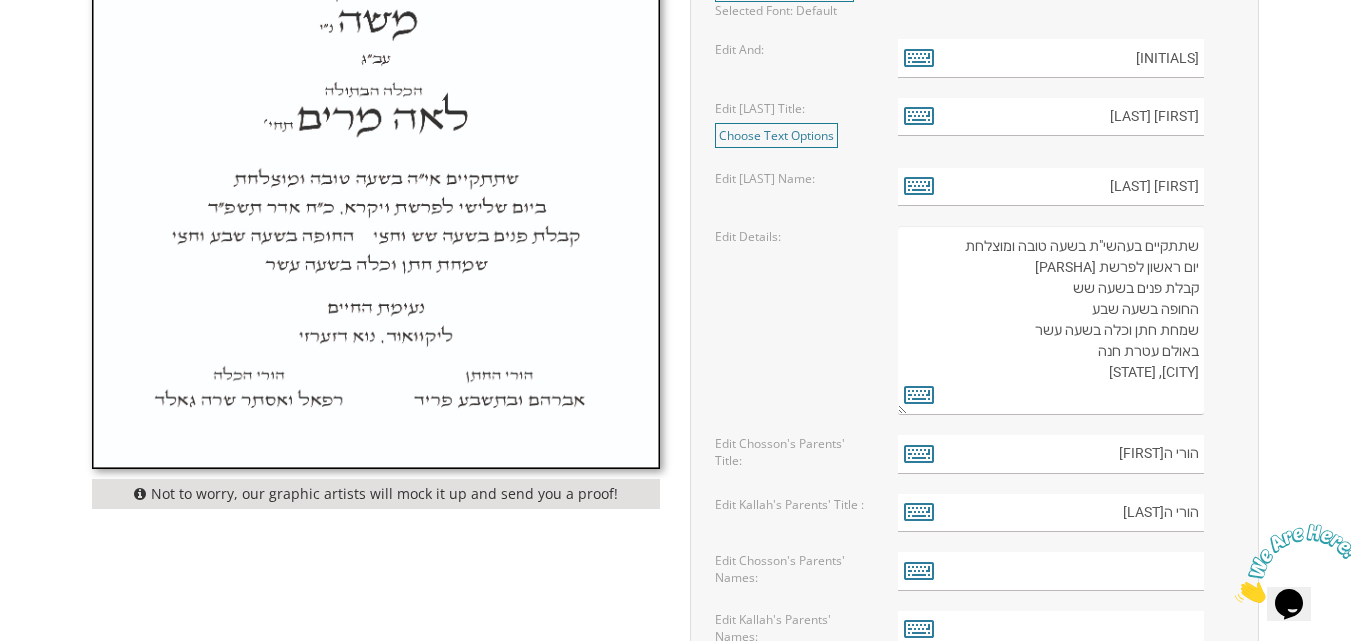 scroll, scrollTop: 1190, scrollLeft: 0, axis: vertical 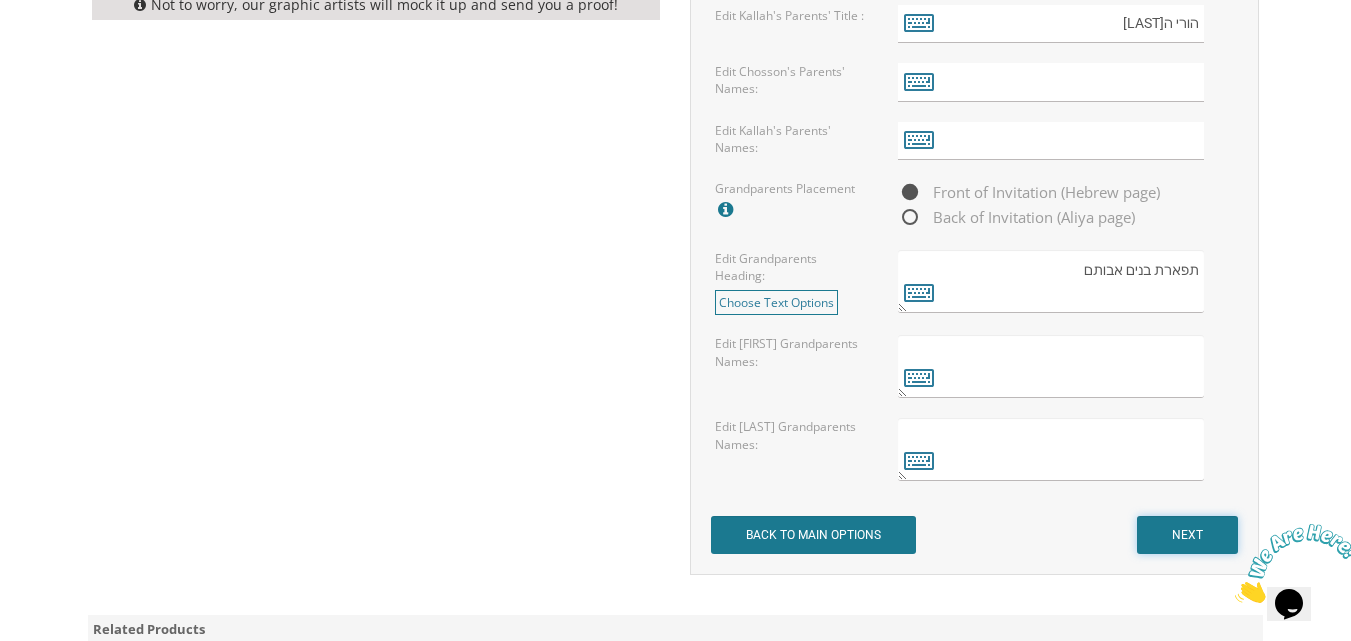 click on "NEXT" at bounding box center [1187, 535] 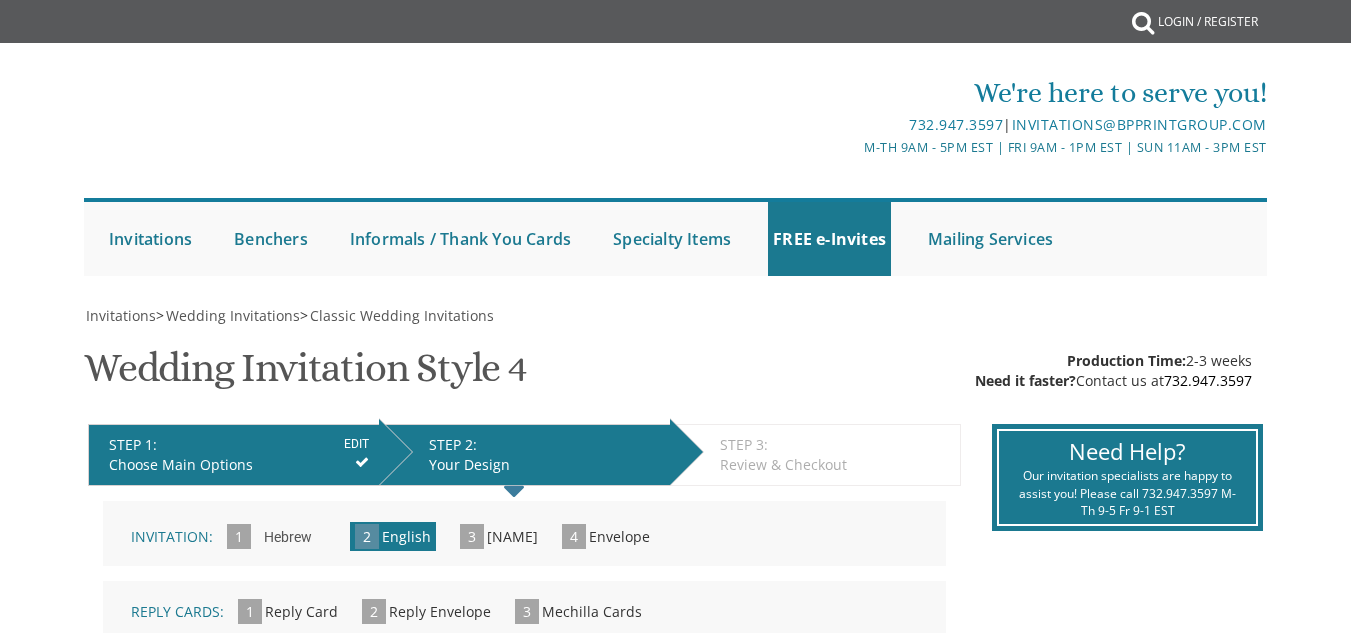scroll, scrollTop: 0, scrollLeft: 0, axis: both 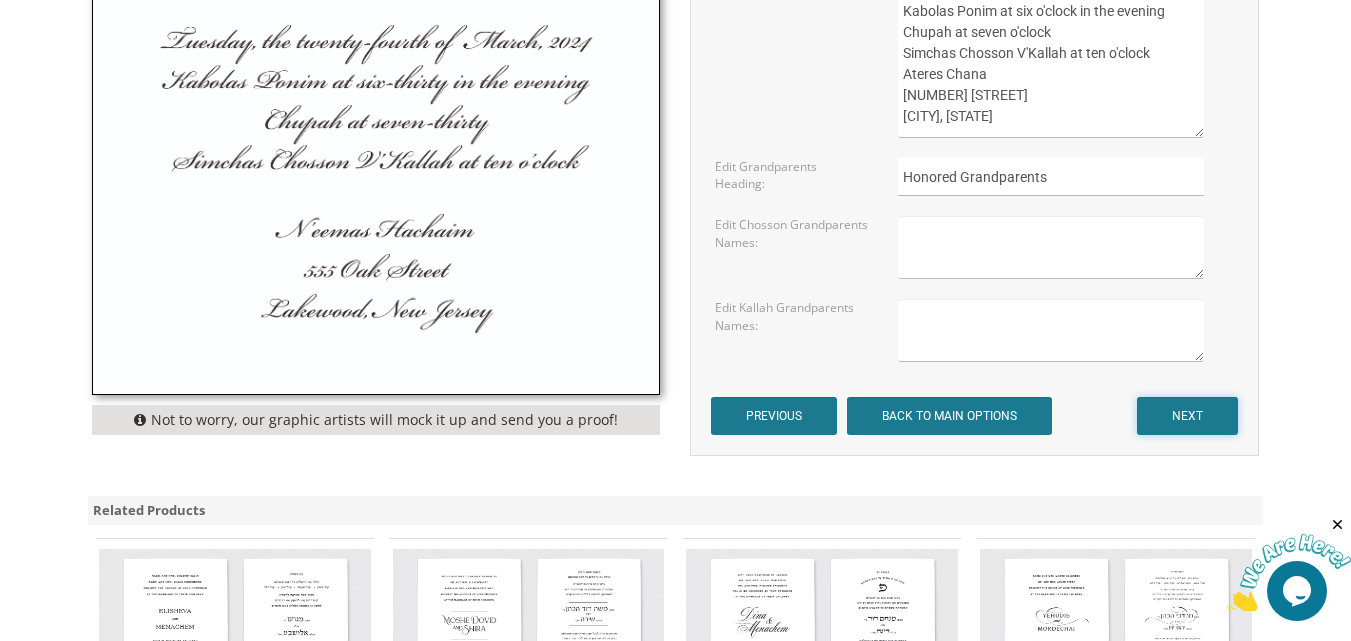 click on "NEXT" at bounding box center [1187, 416] 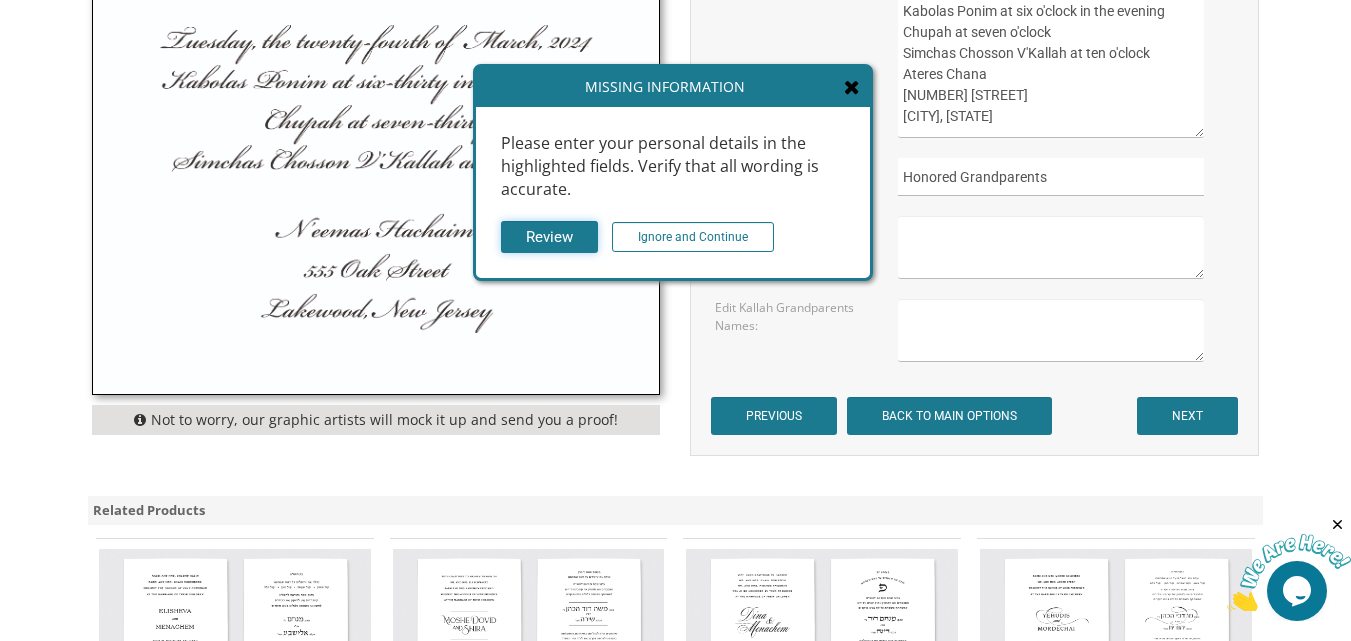 click on "Review" at bounding box center [549, 237] 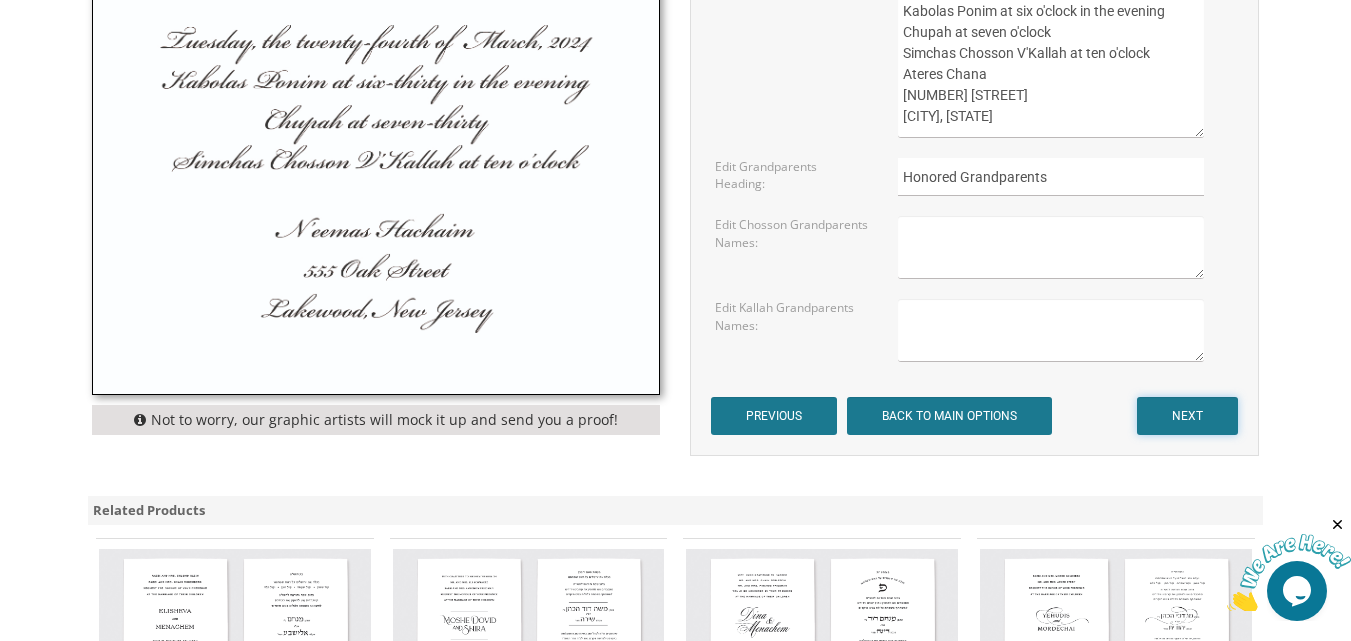 click on "NEXT" at bounding box center [1187, 416] 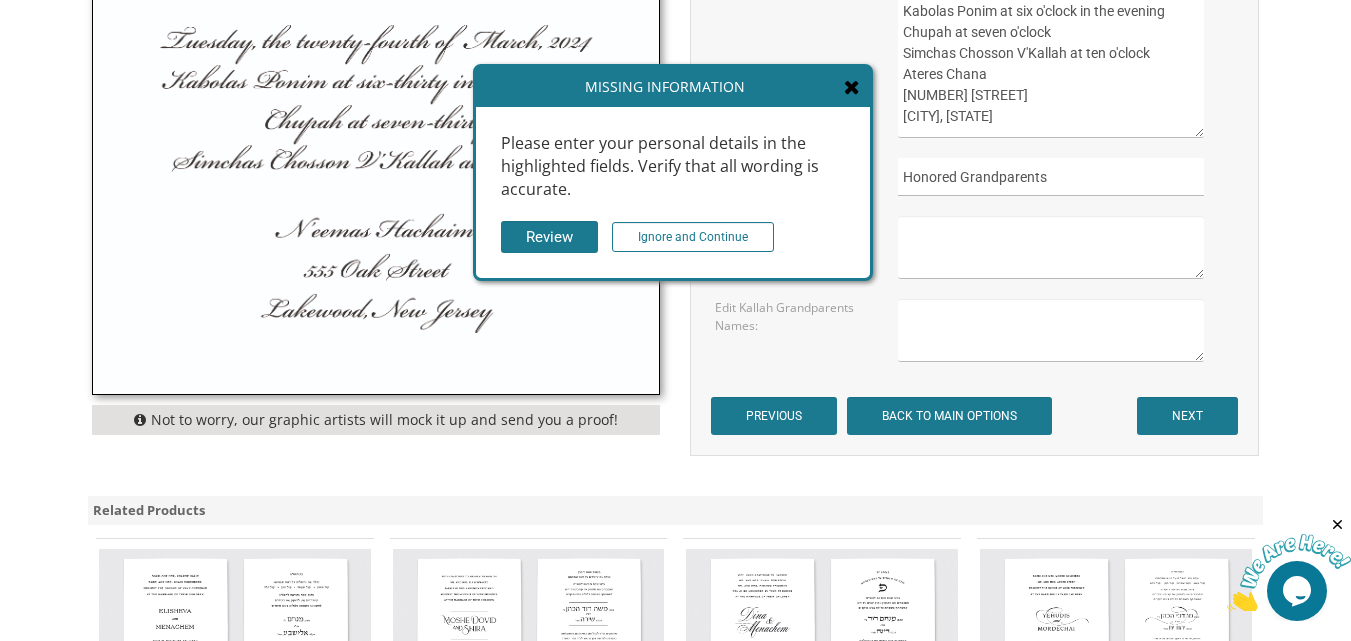click at bounding box center [852, 87] 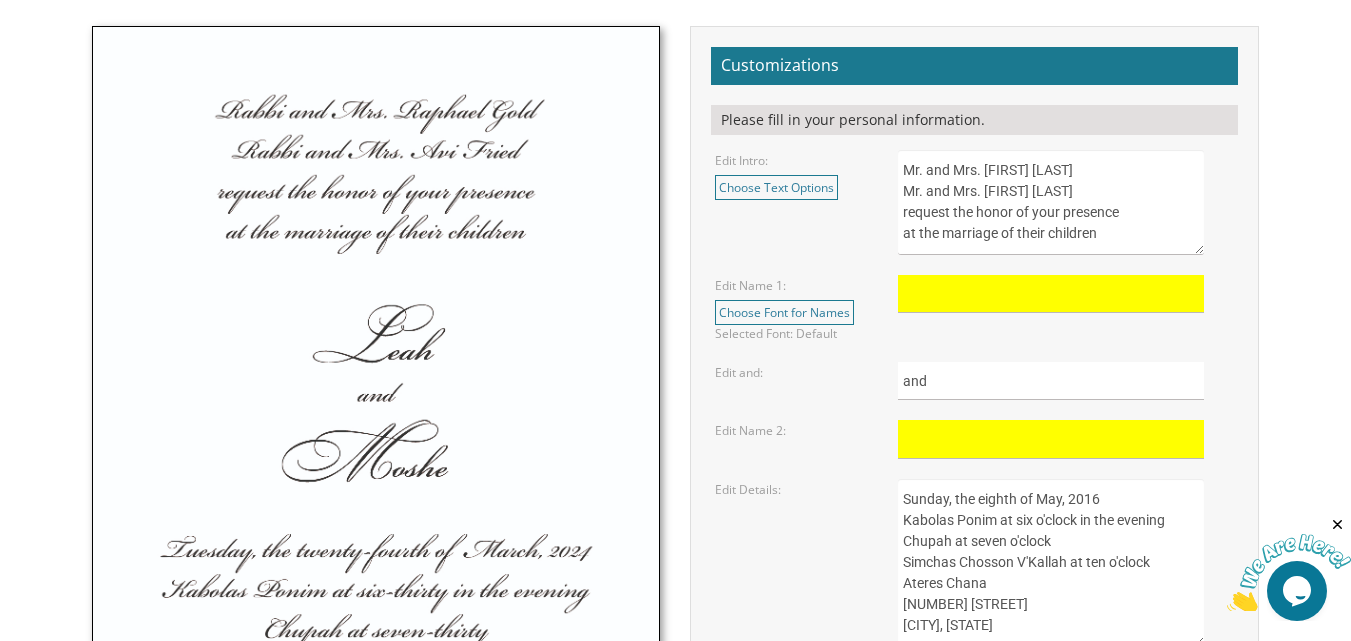 scroll, scrollTop: 622, scrollLeft: 0, axis: vertical 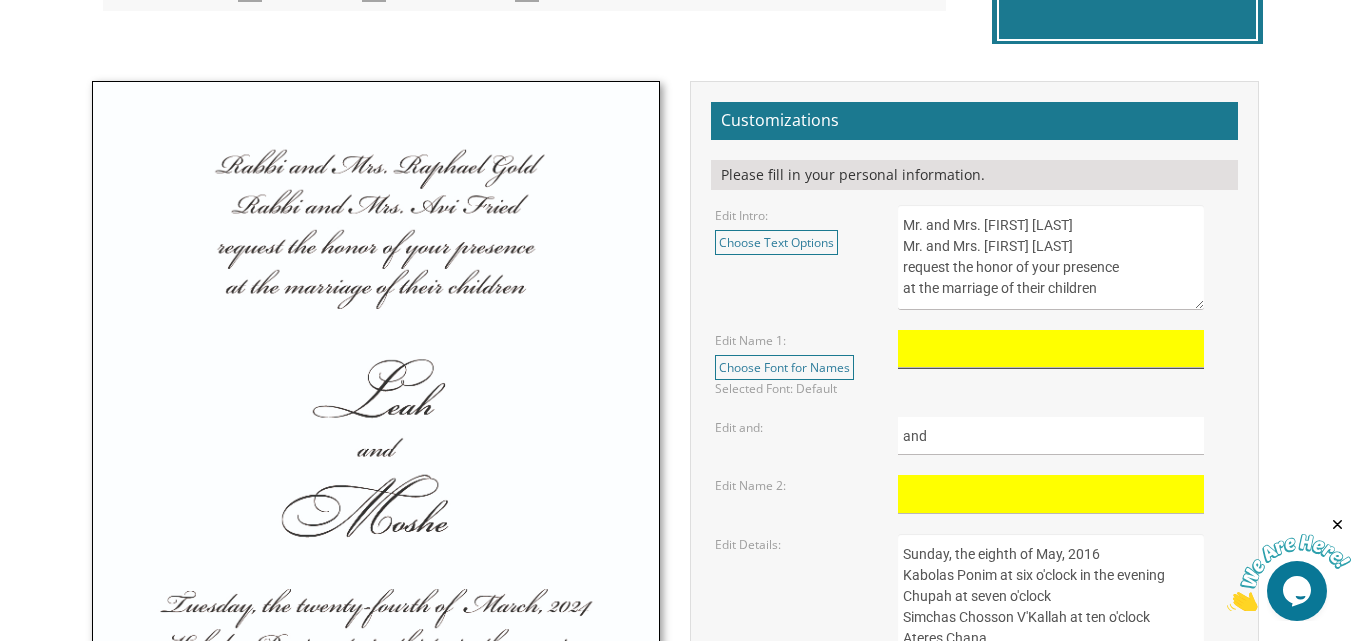 click at bounding box center (1051, 349) 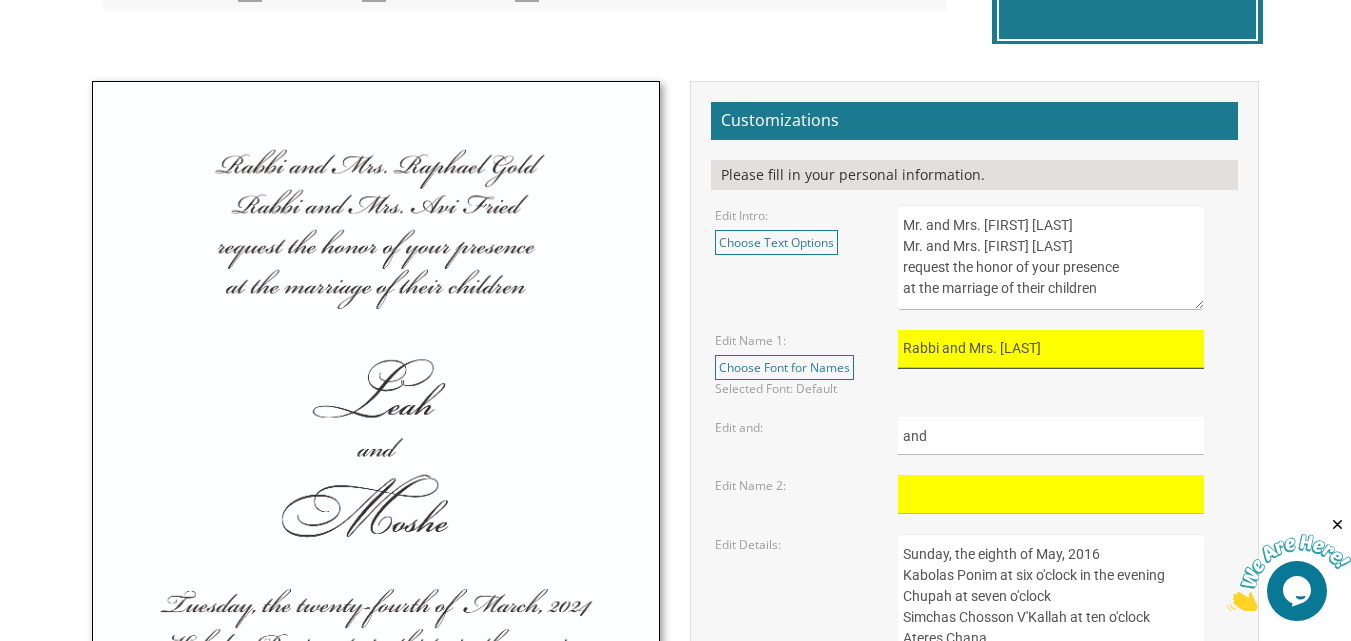 type on "Rabbi and Mrs. Gold" 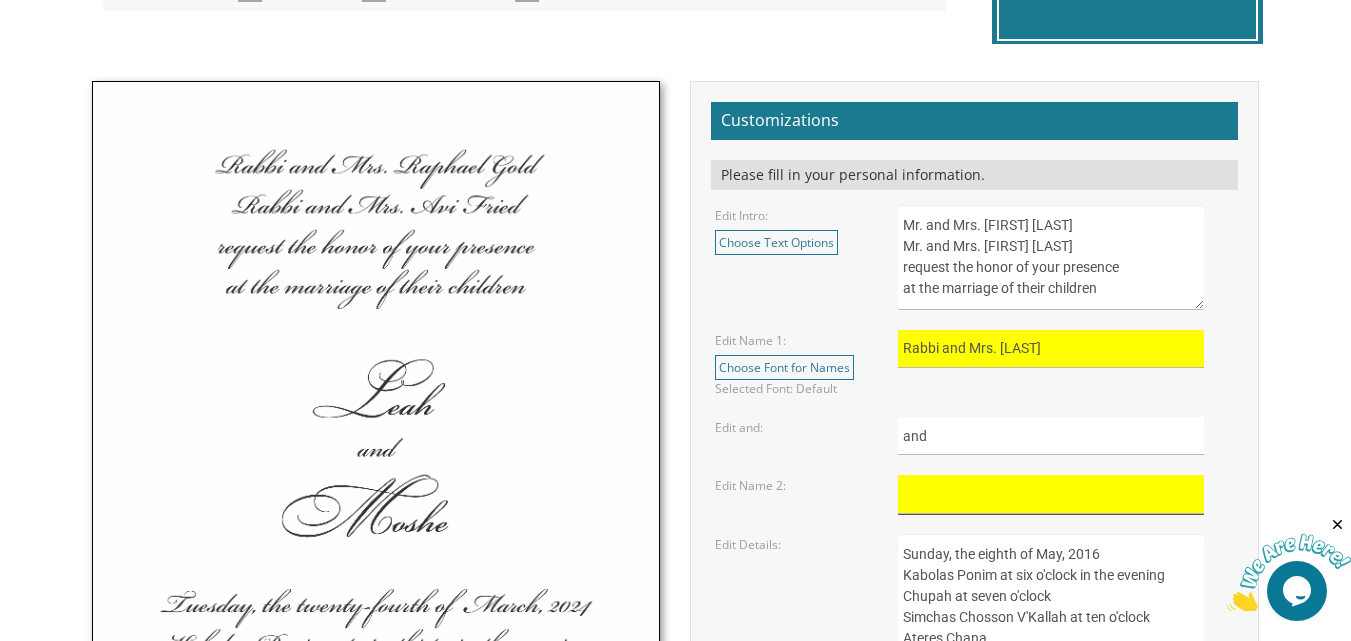 click at bounding box center [1051, 494] 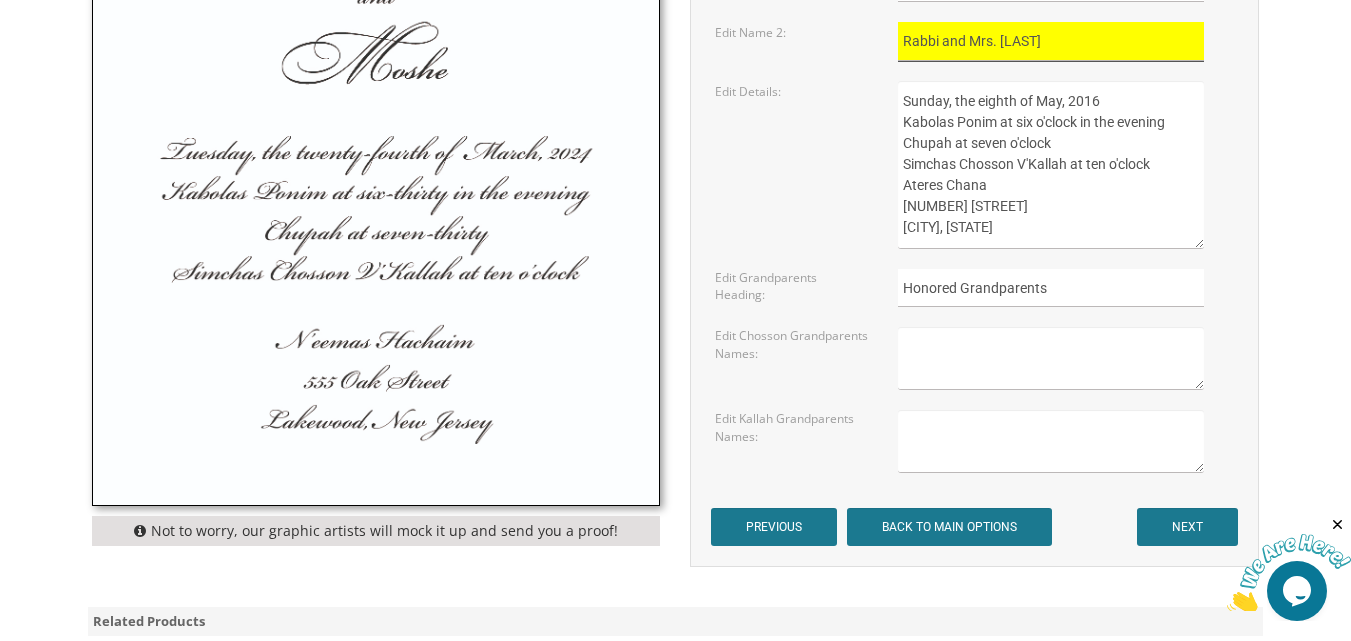 scroll, scrollTop: 1088, scrollLeft: 0, axis: vertical 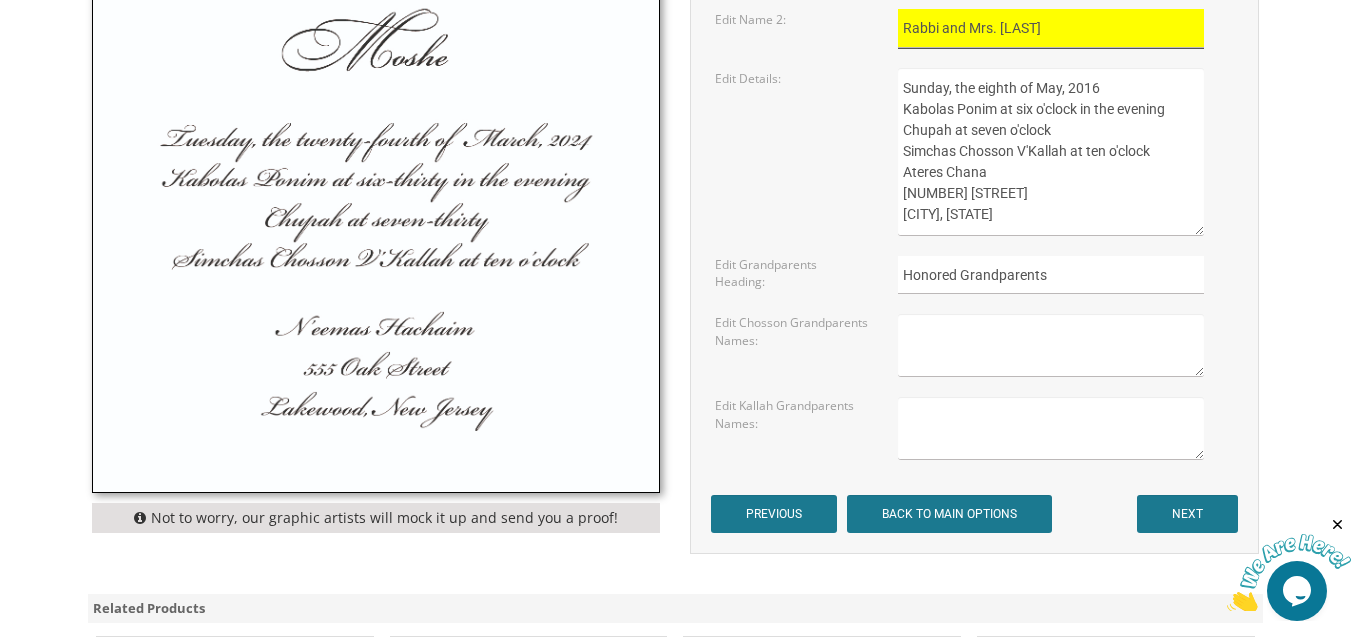 type on "Rabbi and Mrs. Bin" 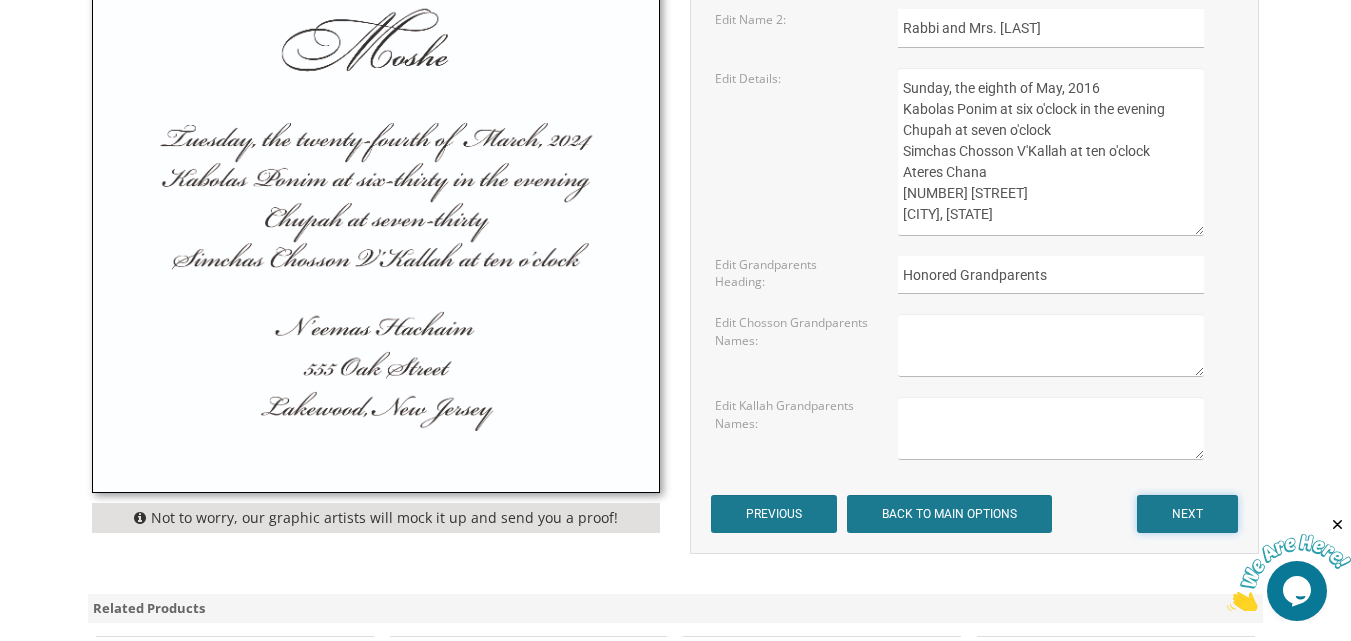 click on "NEXT" at bounding box center (1187, 514) 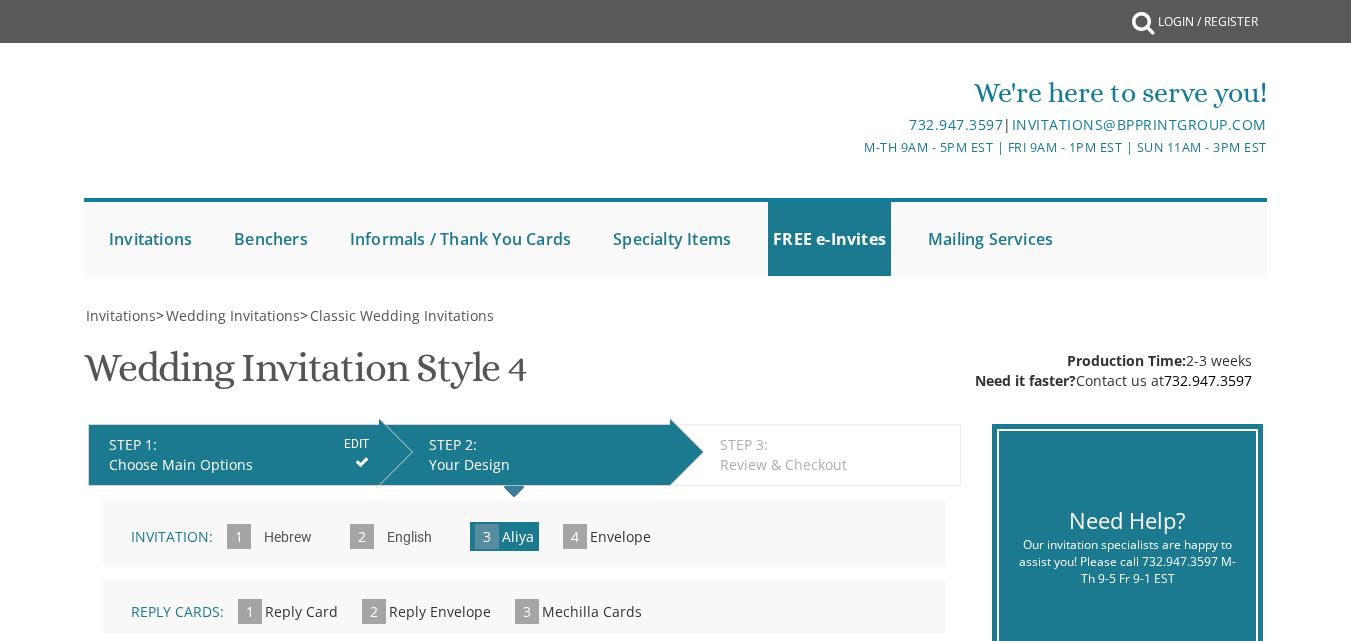 scroll, scrollTop: 0, scrollLeft: 0, axis: both 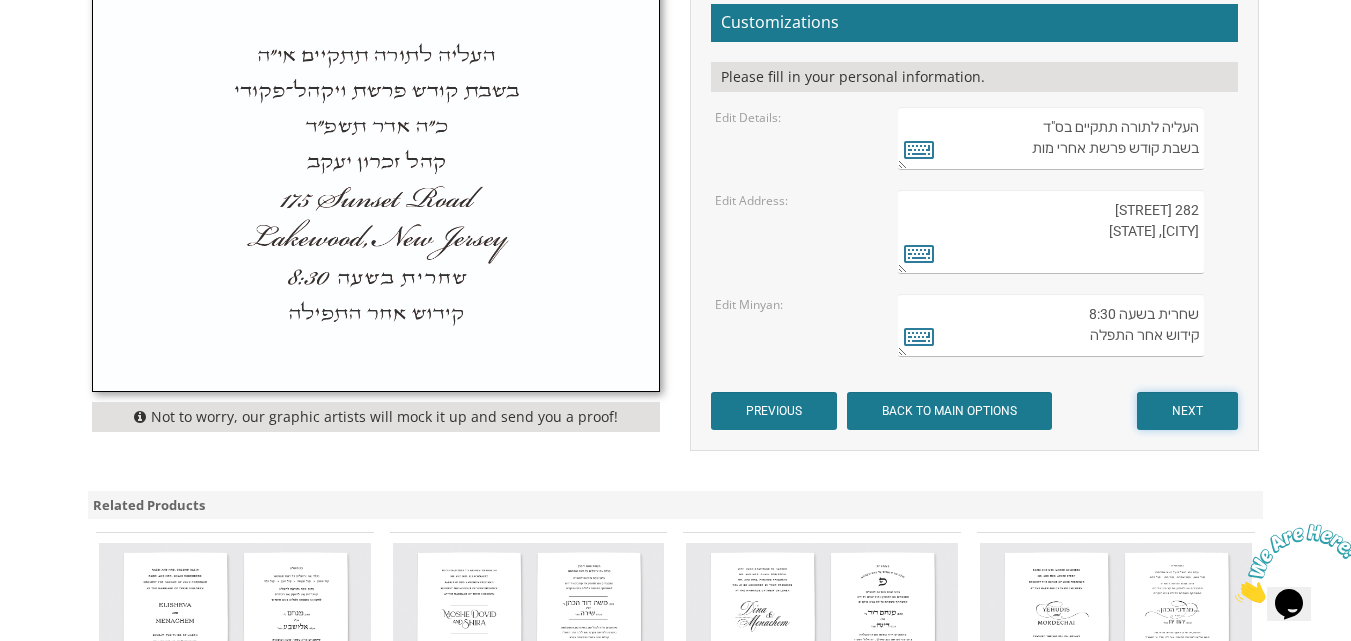 click on "NEXT" at bounding box center [1187, 411] 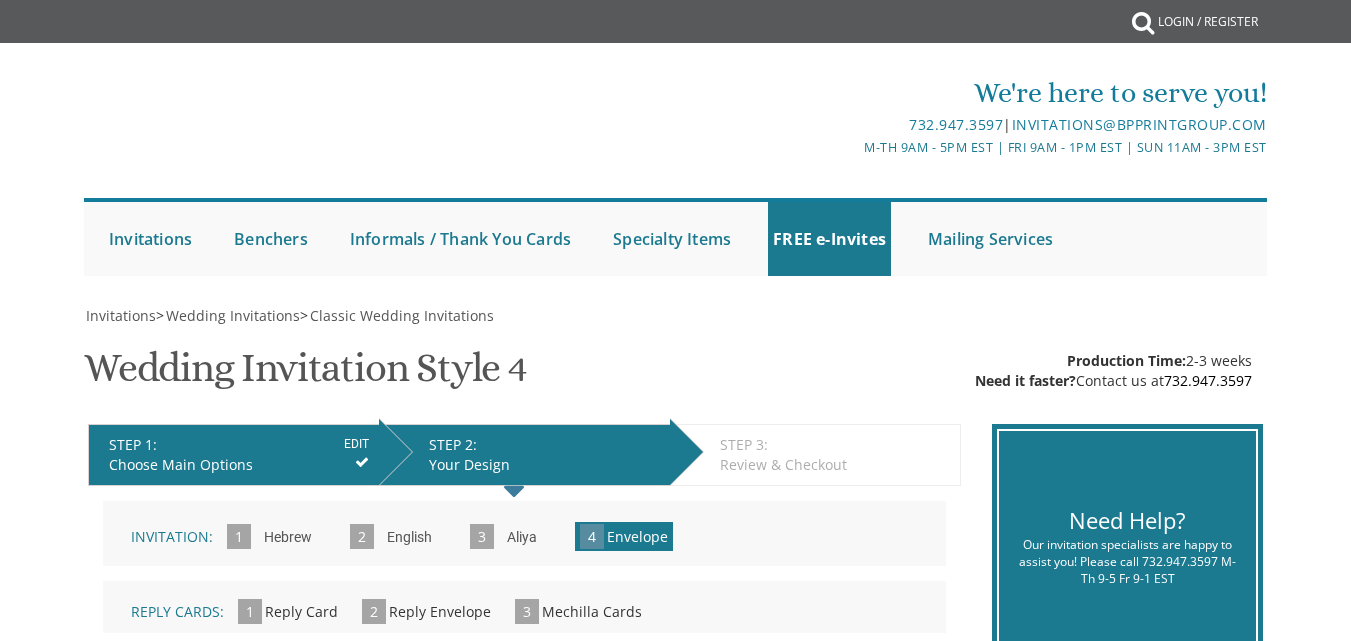 scroll, scrollTop: 0, scrollLeft: 0, axis: both 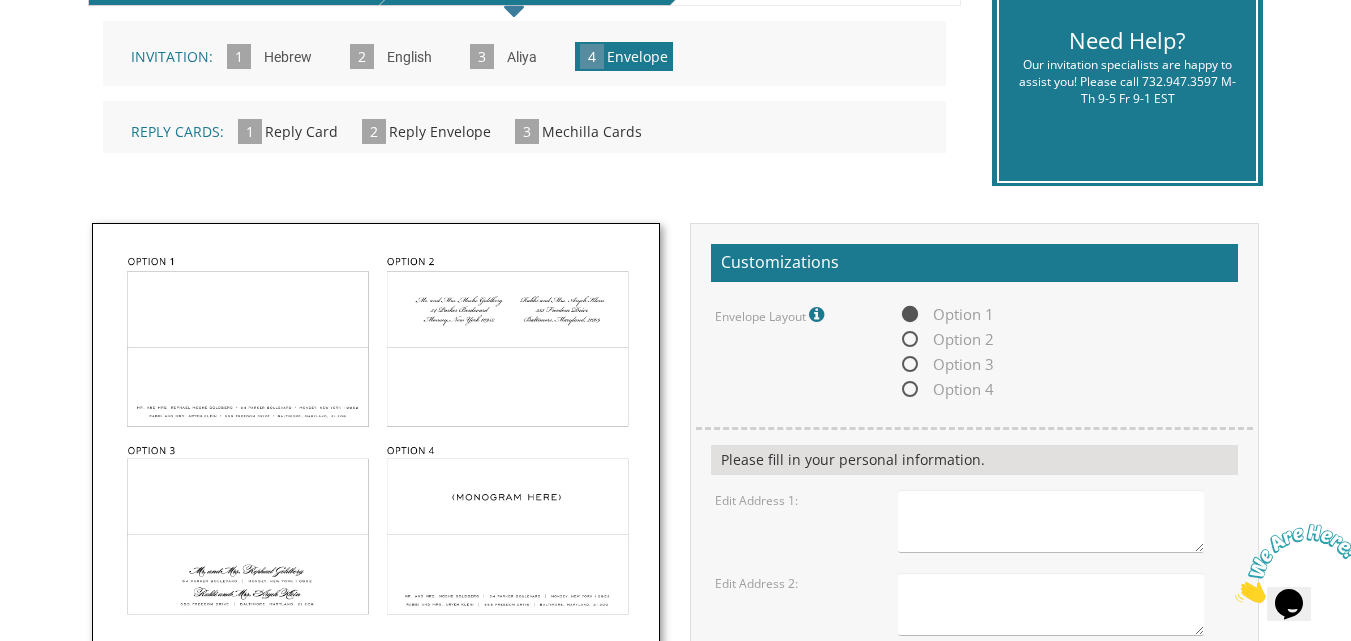 click on "Option 2" at bounding box center [946, 339] 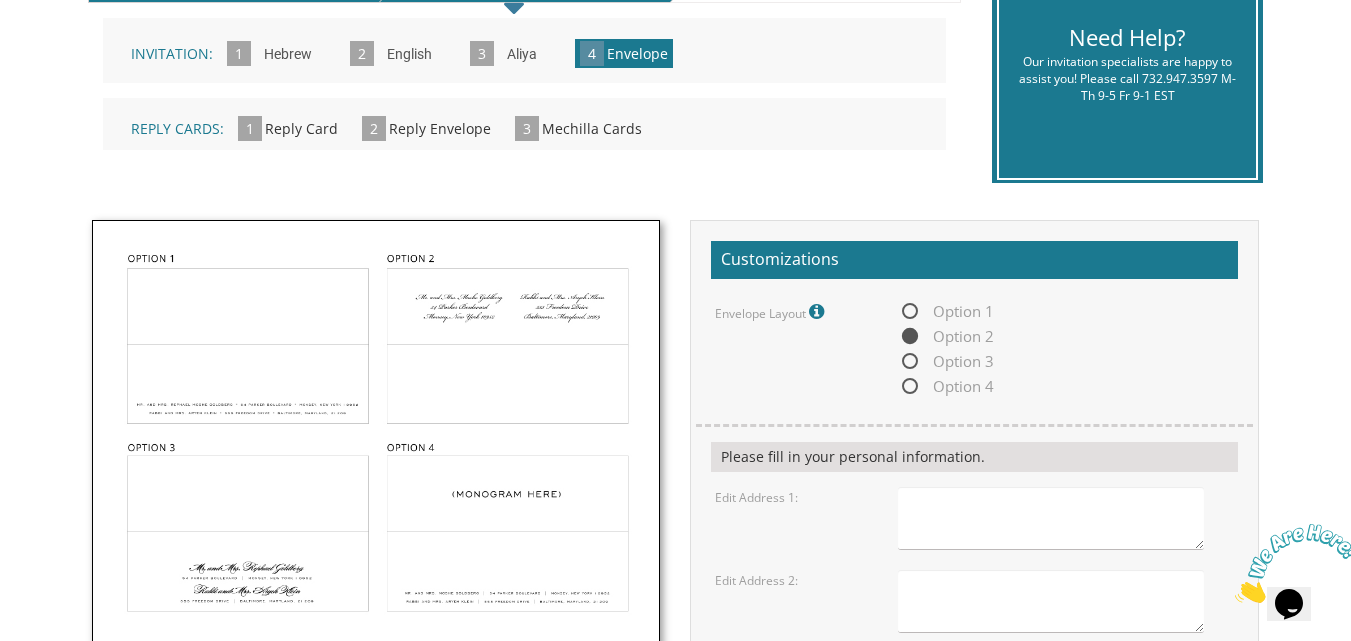 scroll, scrollTop: 520, scrollLeft: 0, axis: vertical 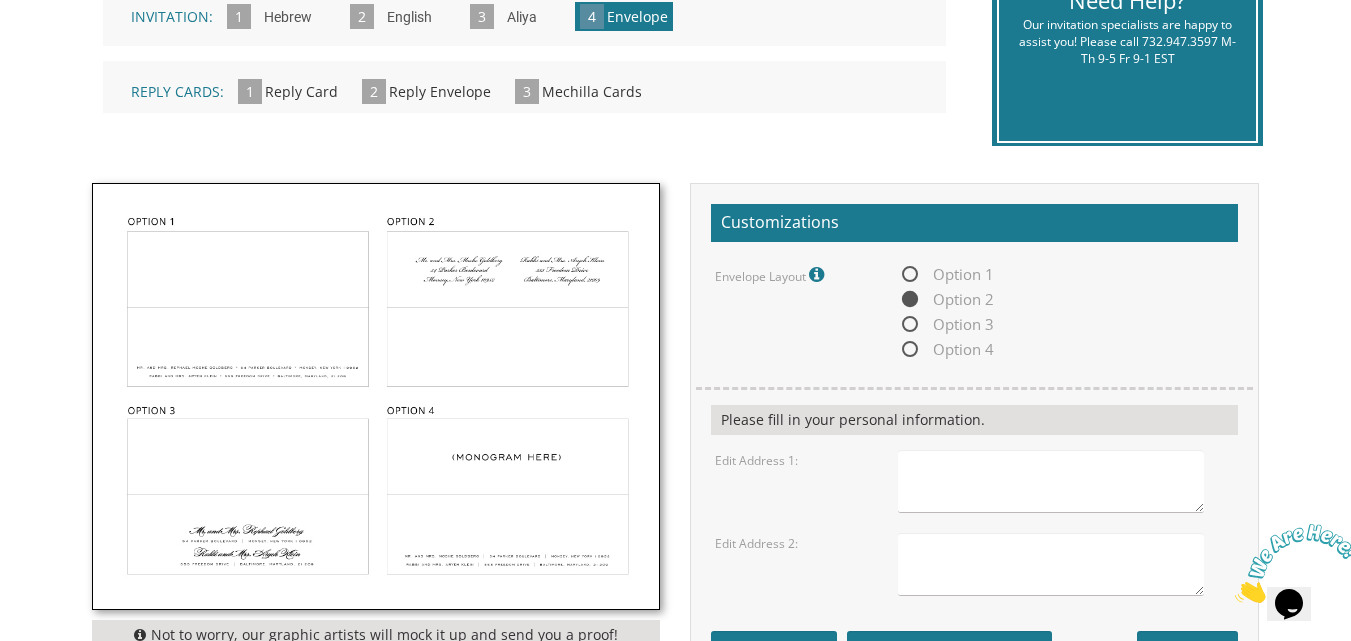 click at bounding box center [1051, 481] 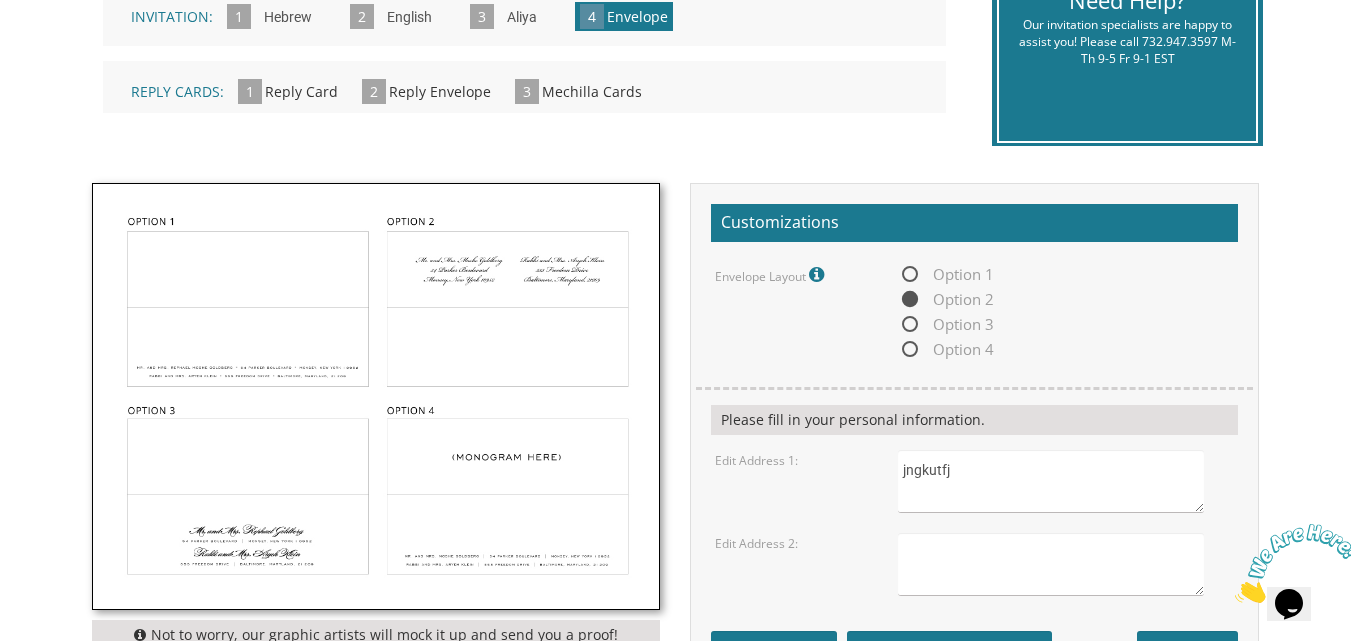 type on "jngkutfj" 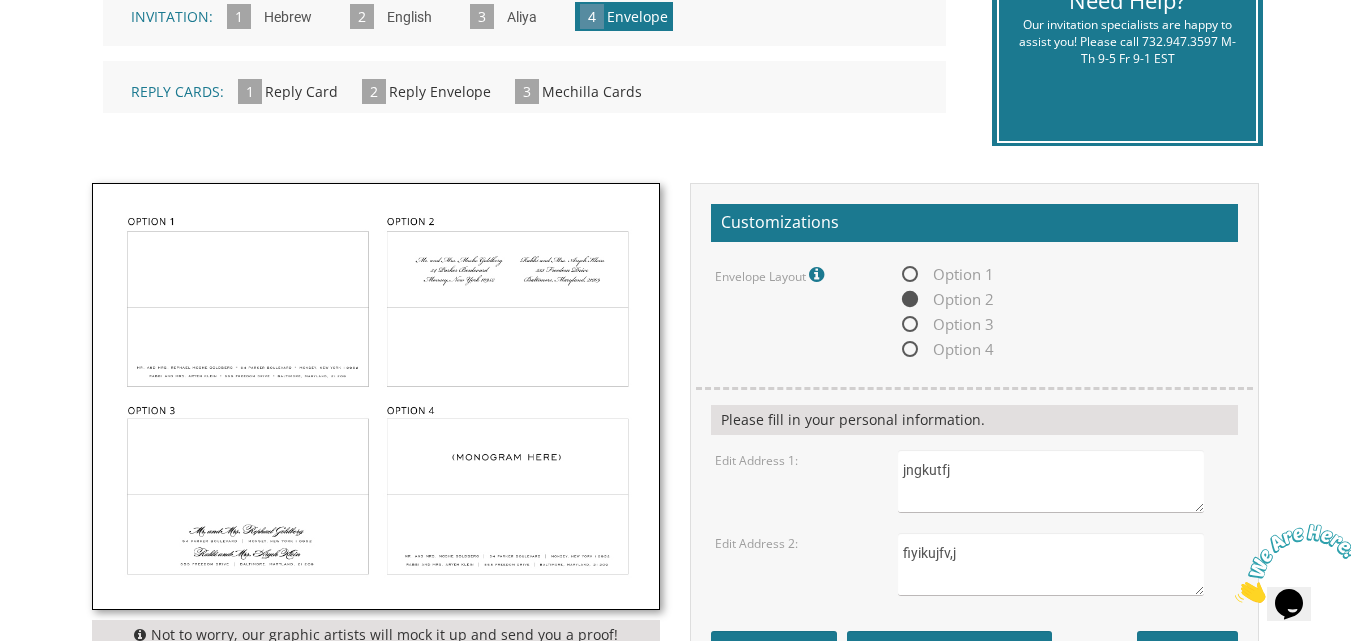 type on "fiyikujfv,j" 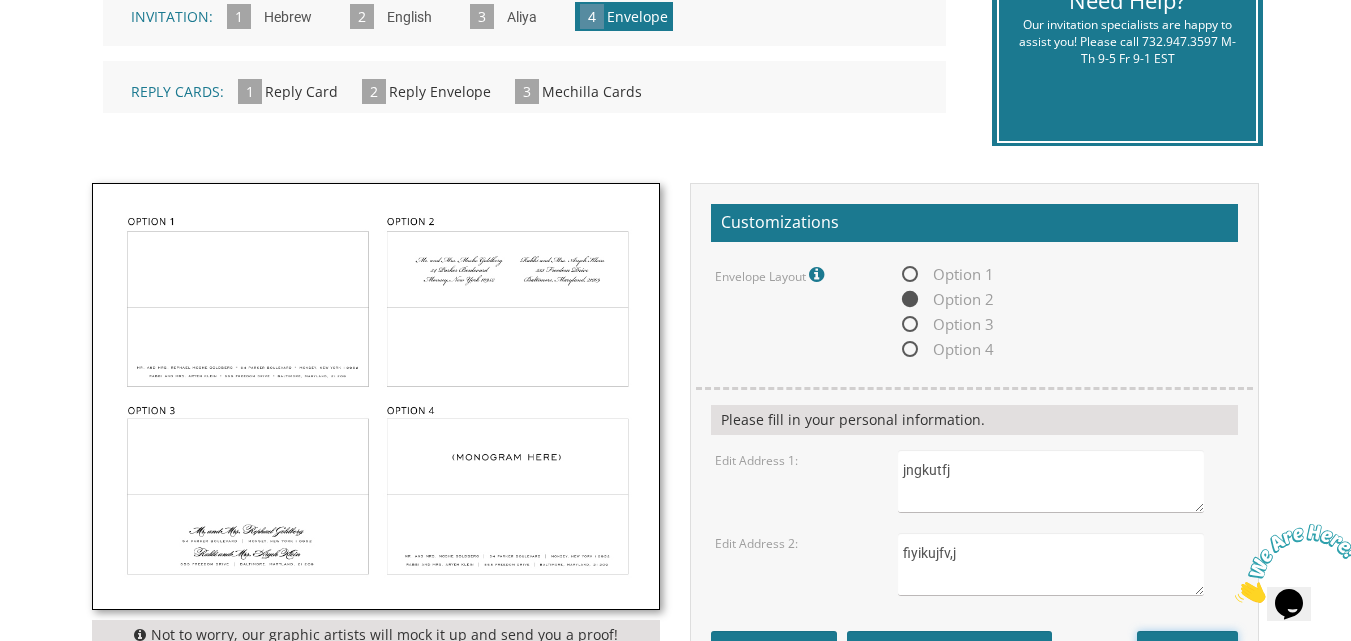 click on "NEXT" at bounding box center (1187, 650) 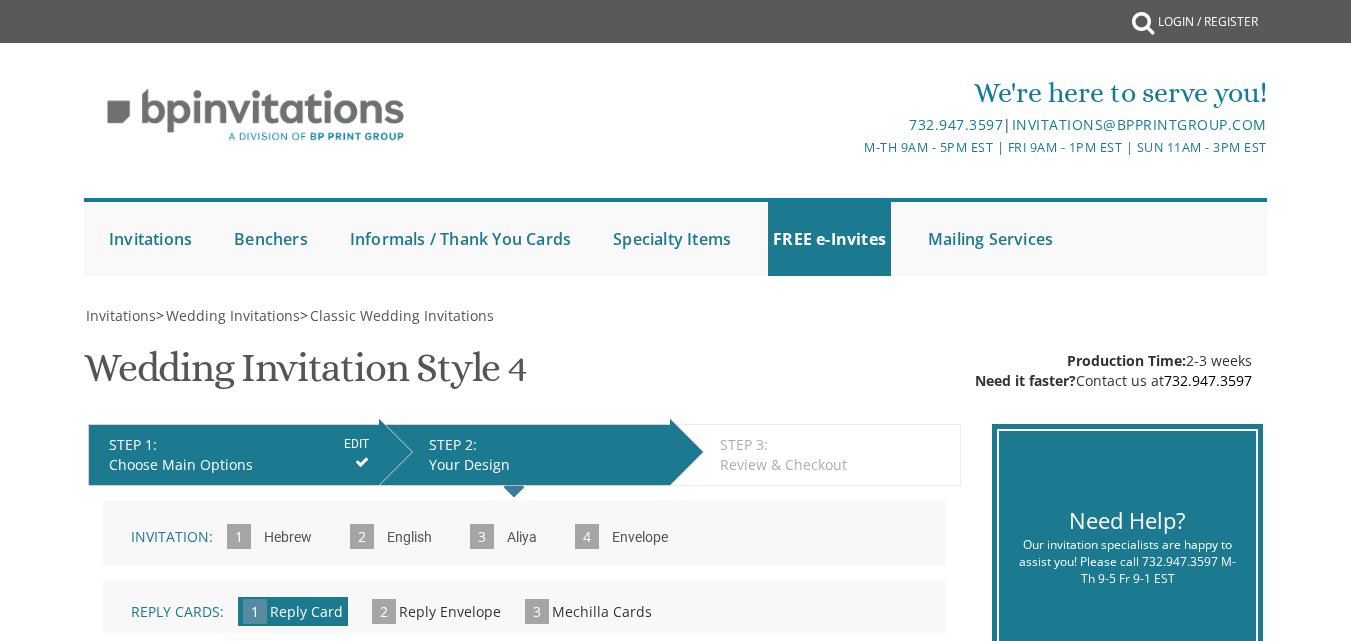 scroll, scrollTop: 0, scrollLeft: 0, axis: both 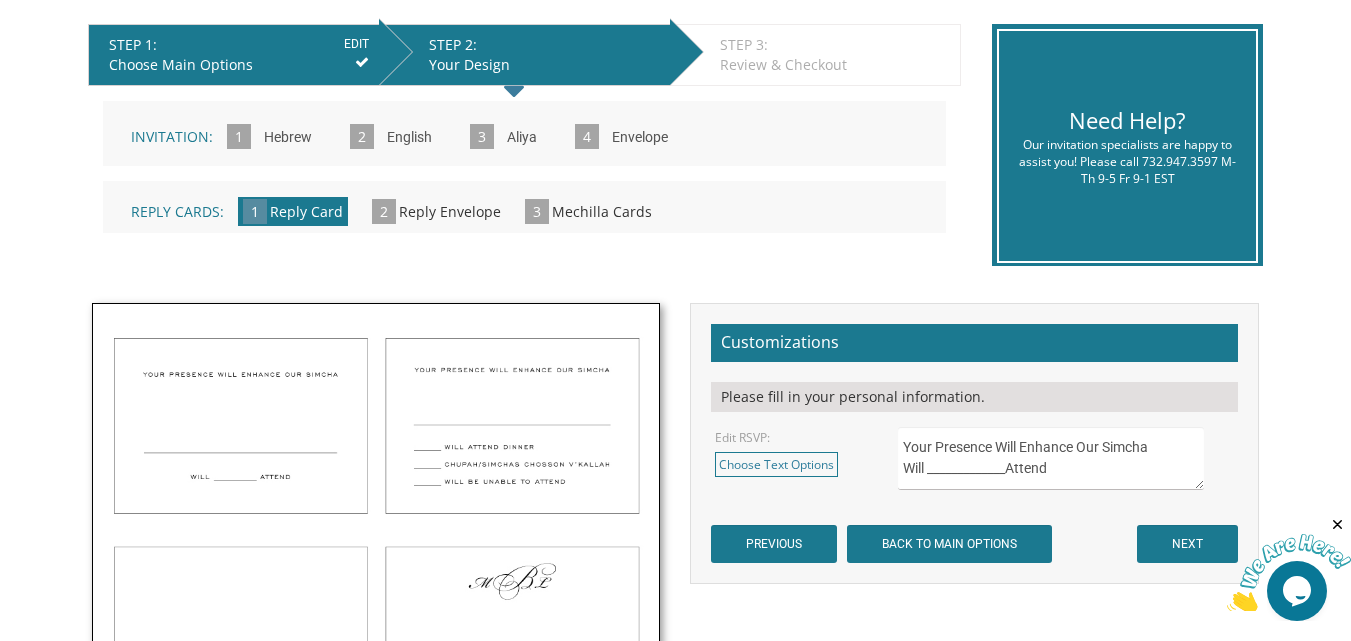 click at bounding box center [376, 625] 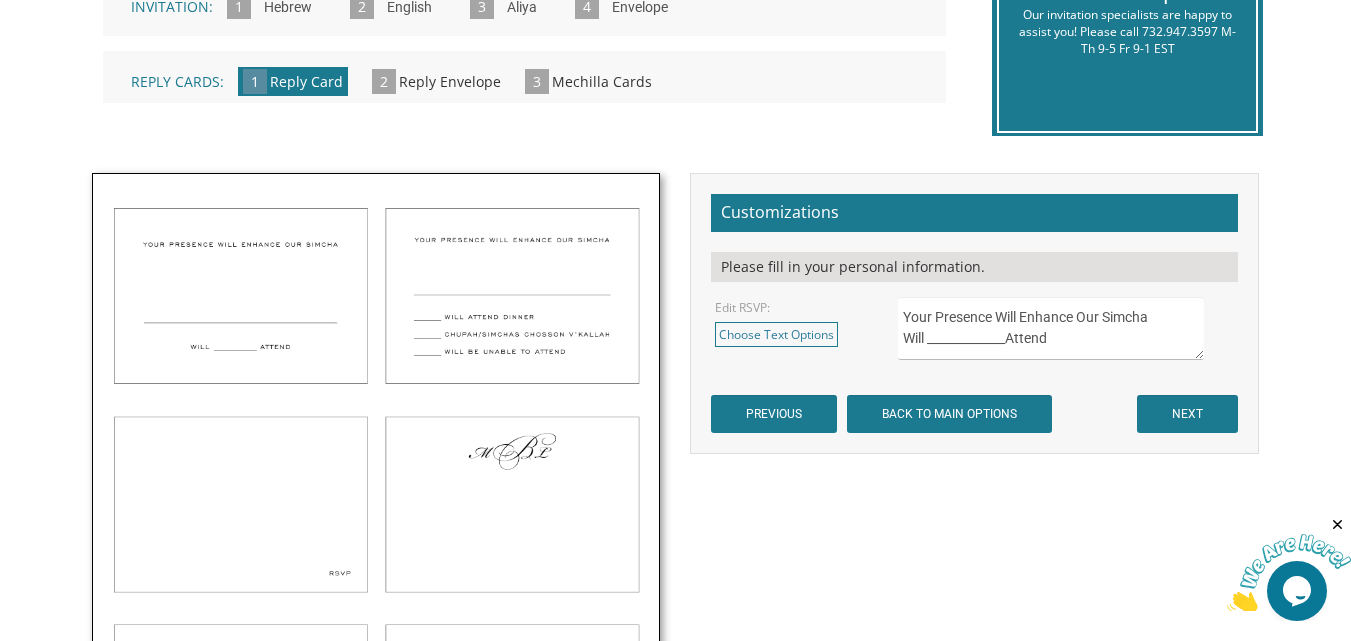 scroll, scrollTop: 537, scrollLeft: 0, axis: vertical 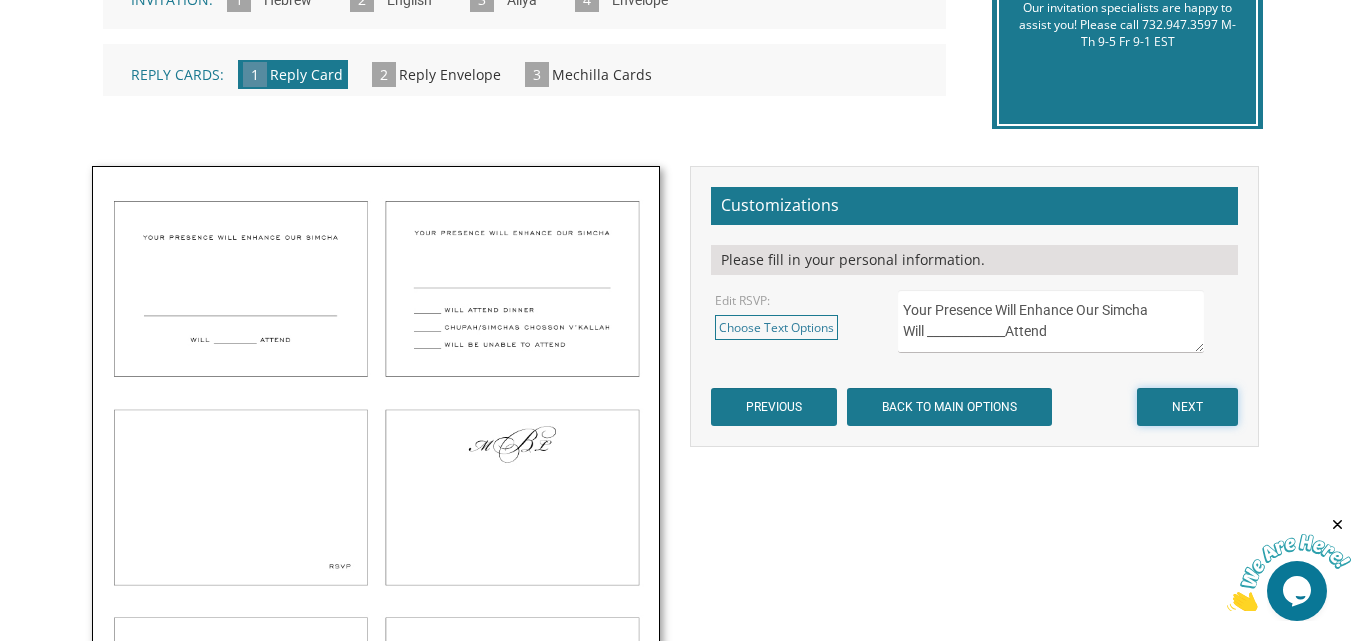 click on "NEXT" at bounding box center [1187, 407] 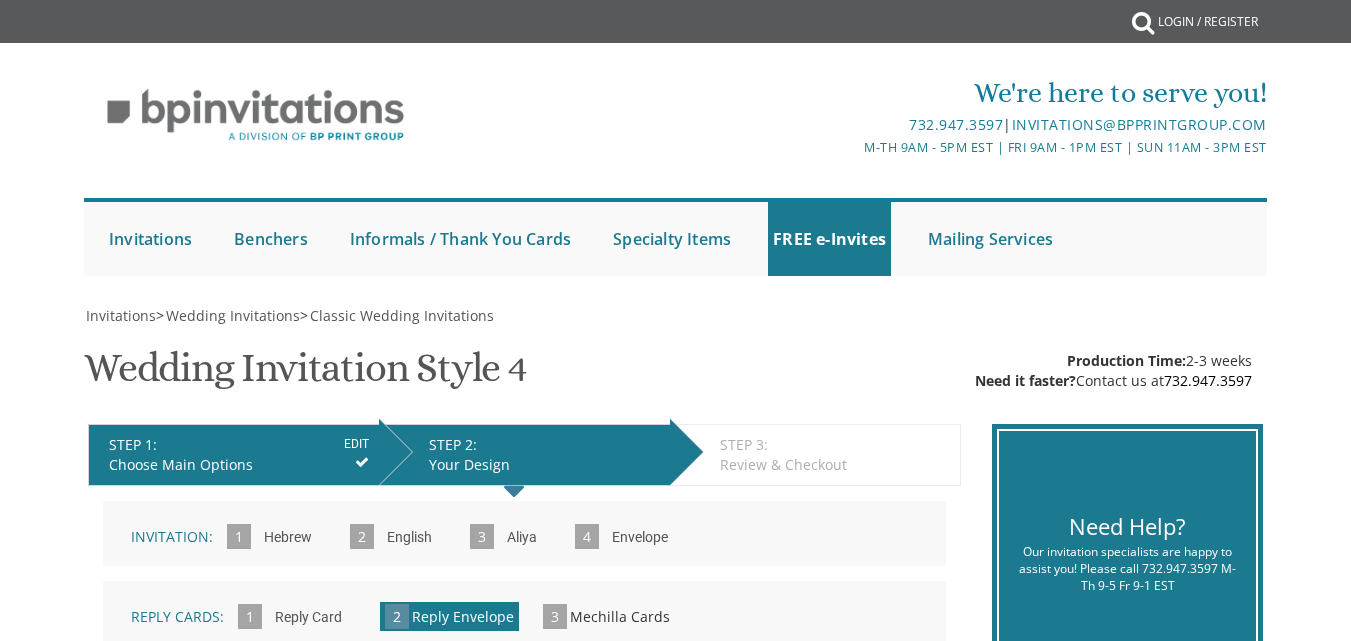 scroll, scrollTop: 0, scrollLeft: 0, axis: both 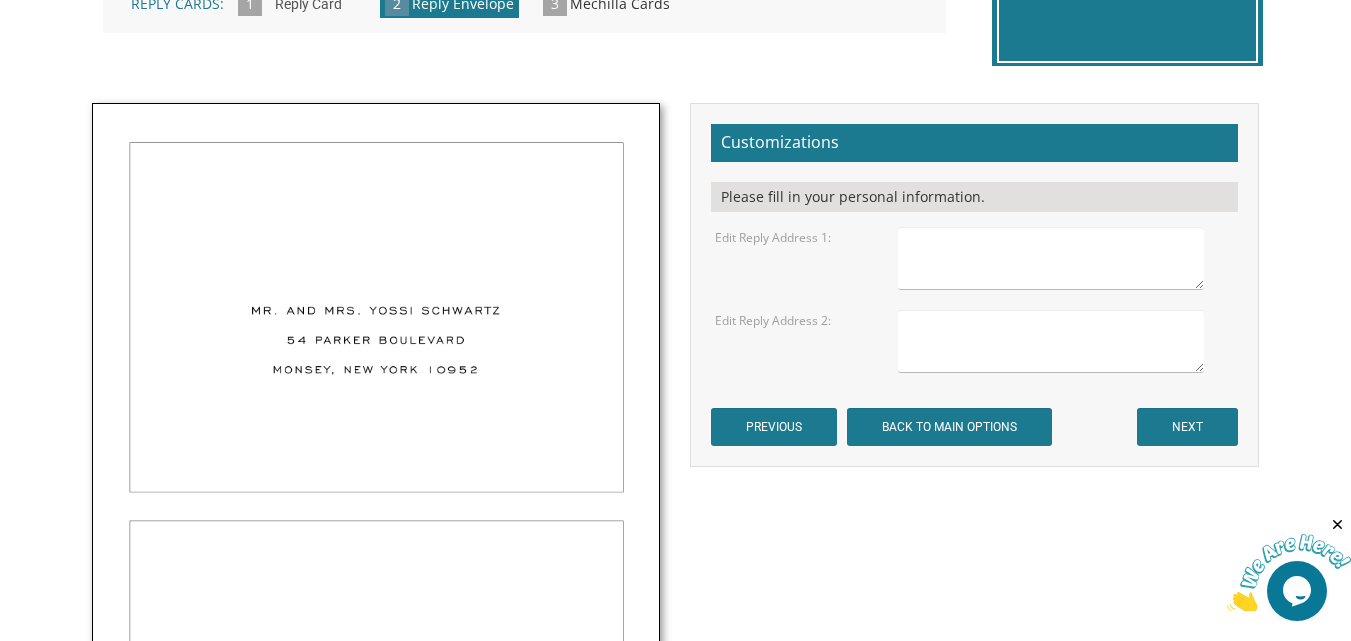 click at bounding box center [1051, 258] 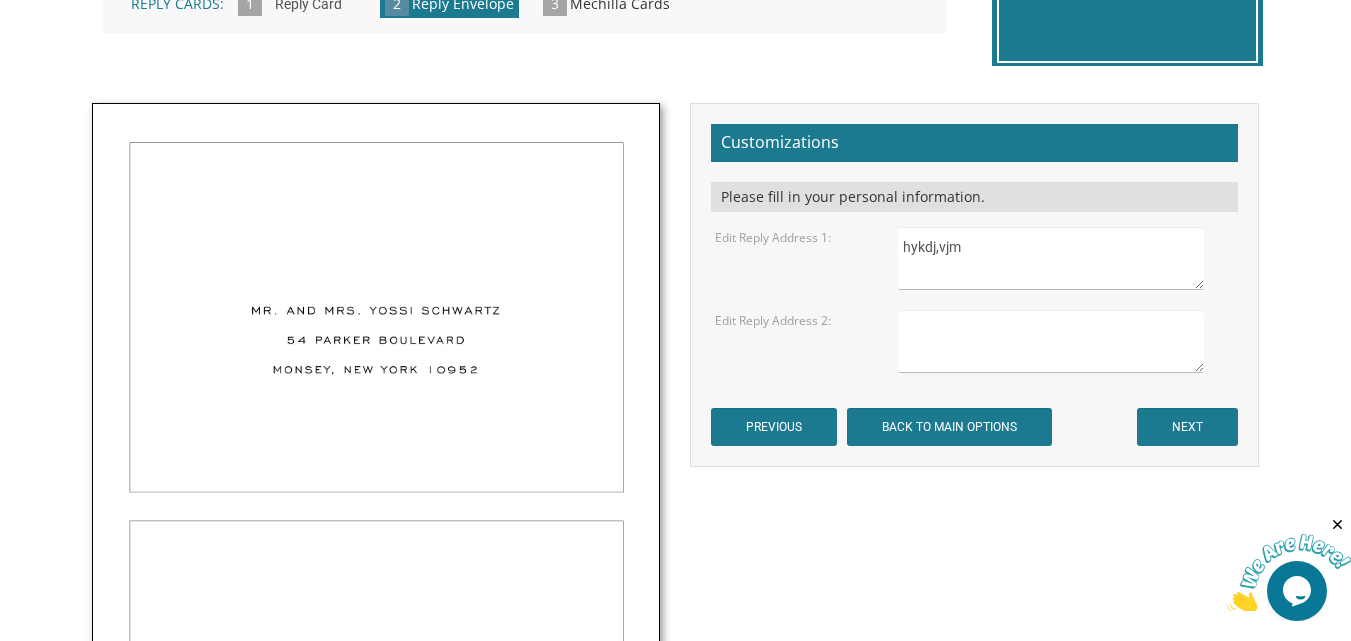 type on "hykdj,vjm" 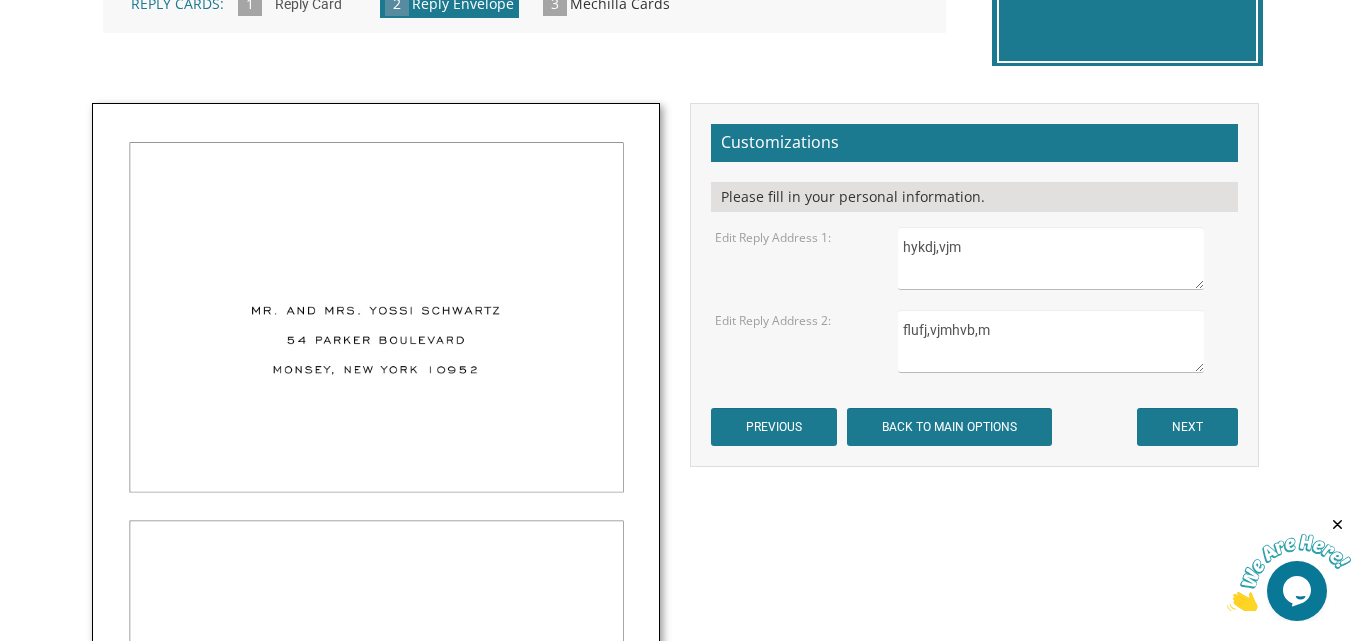 type on "flufj,vjmhvb,m" 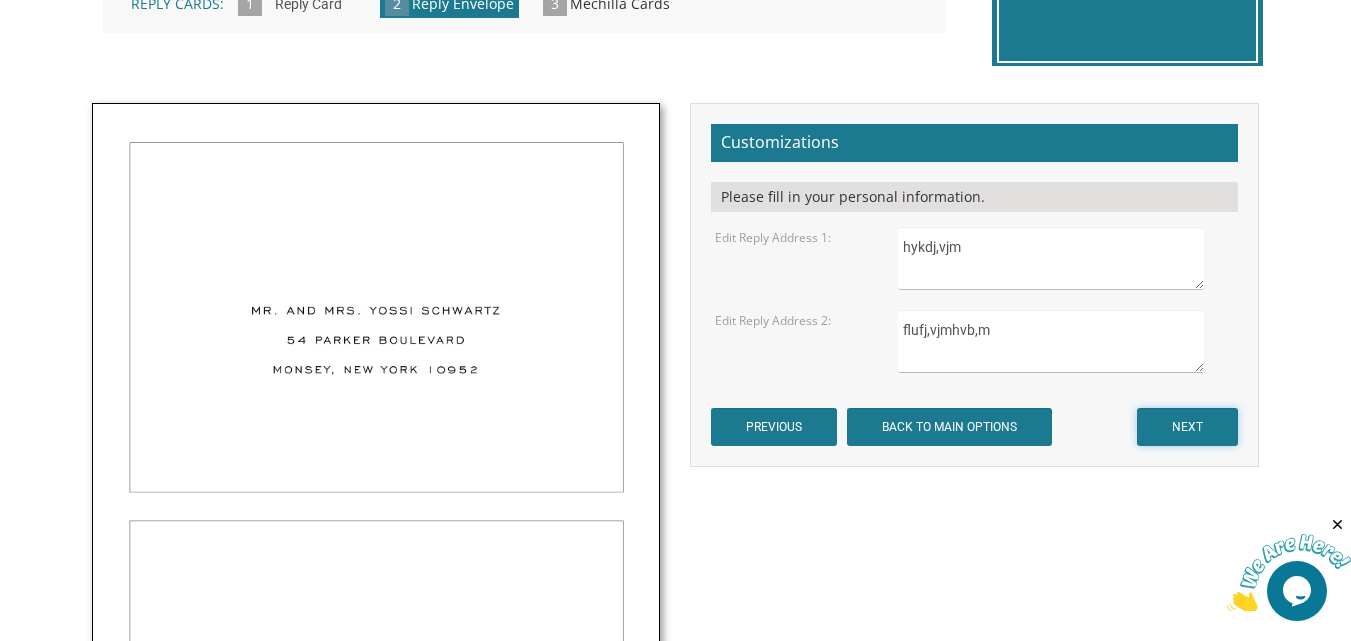 click on "NEXT" at bounding box center [1187, 427] 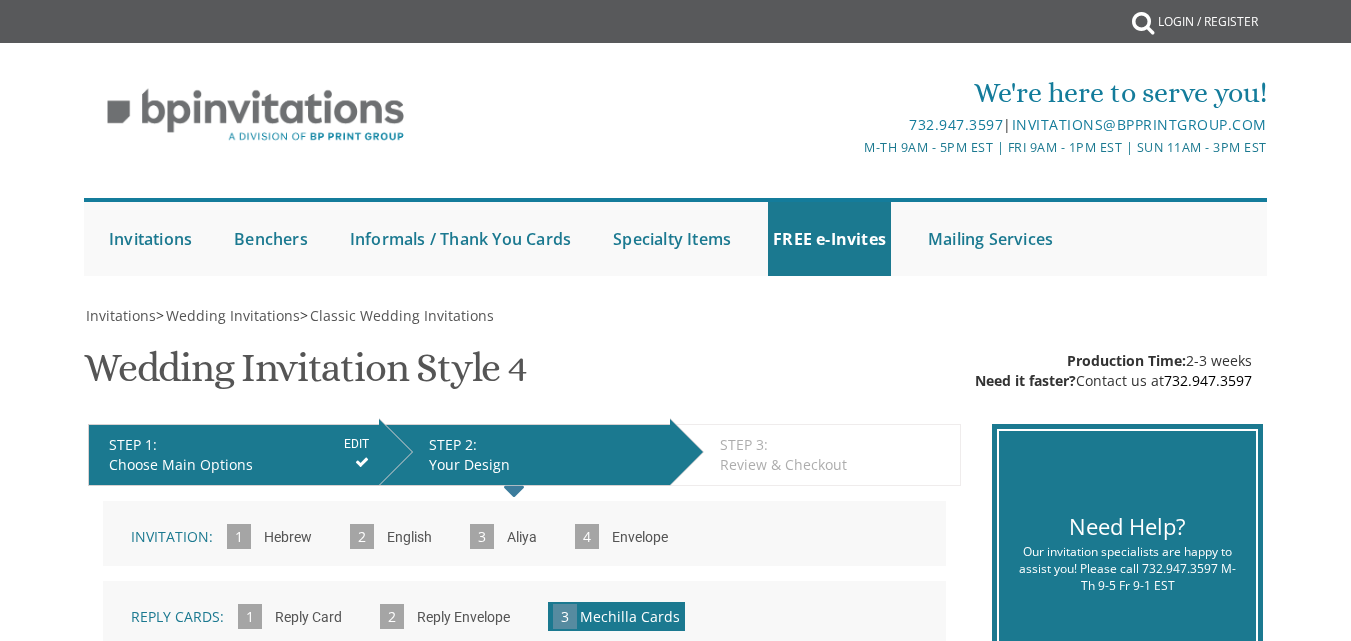 scroll, scrollTop: 0, scrollLeft: 0, axis: both 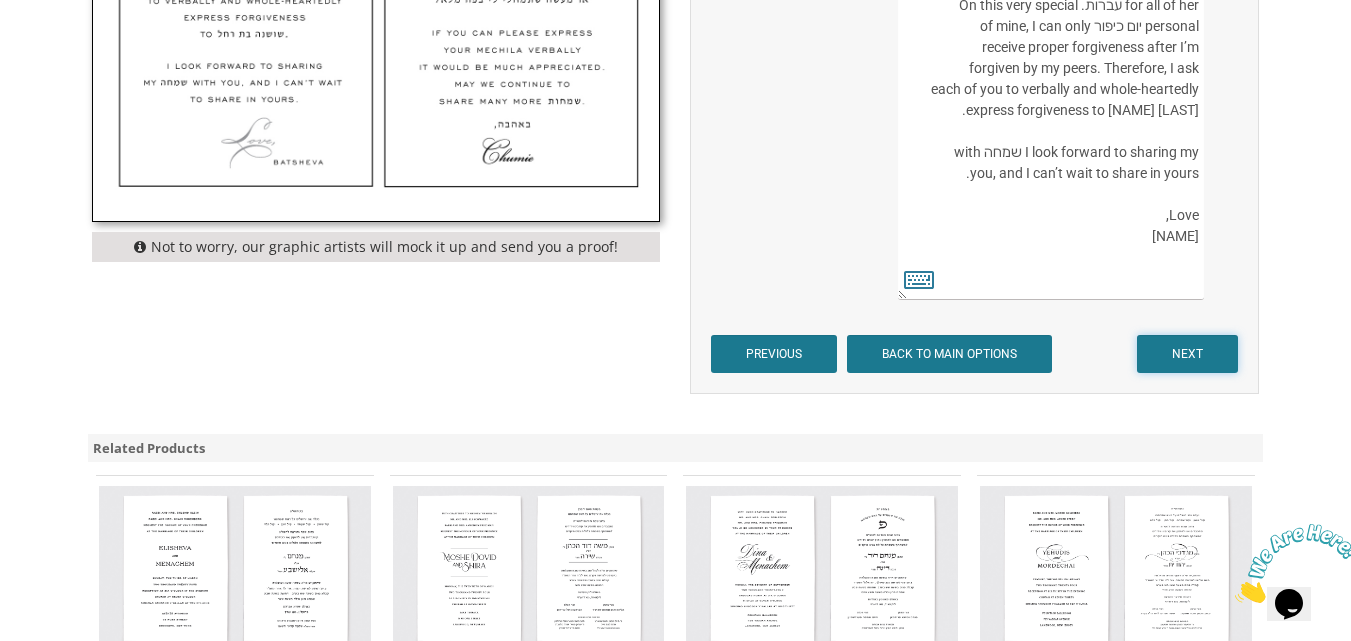 click on "NEXT" at bounding box center [1187, 354] 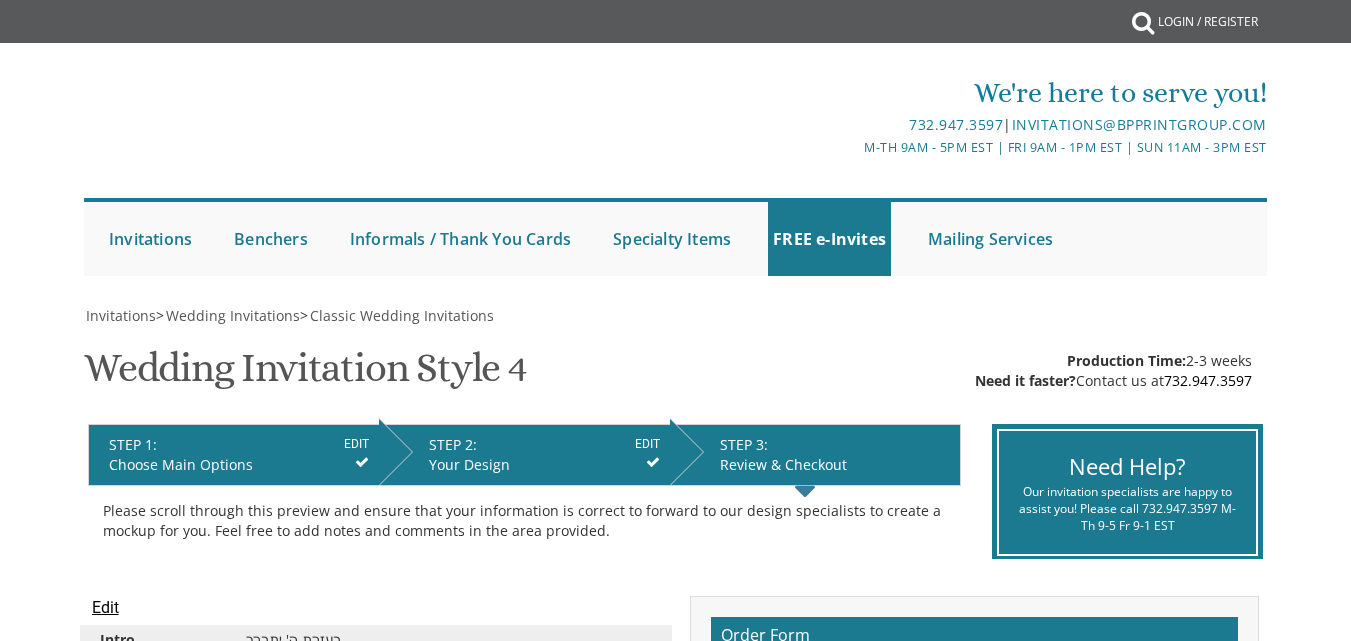 scroll, scrollTop: 0, scrollLeft: 0, axis: both 